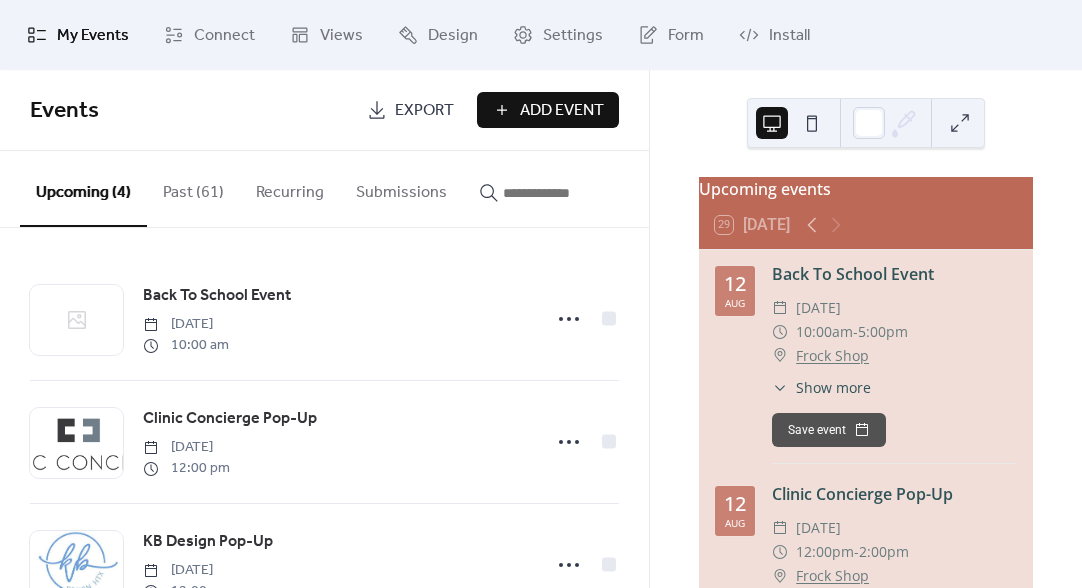 scroll, scrollTop: 0, scrollLeft: 0, axis: both 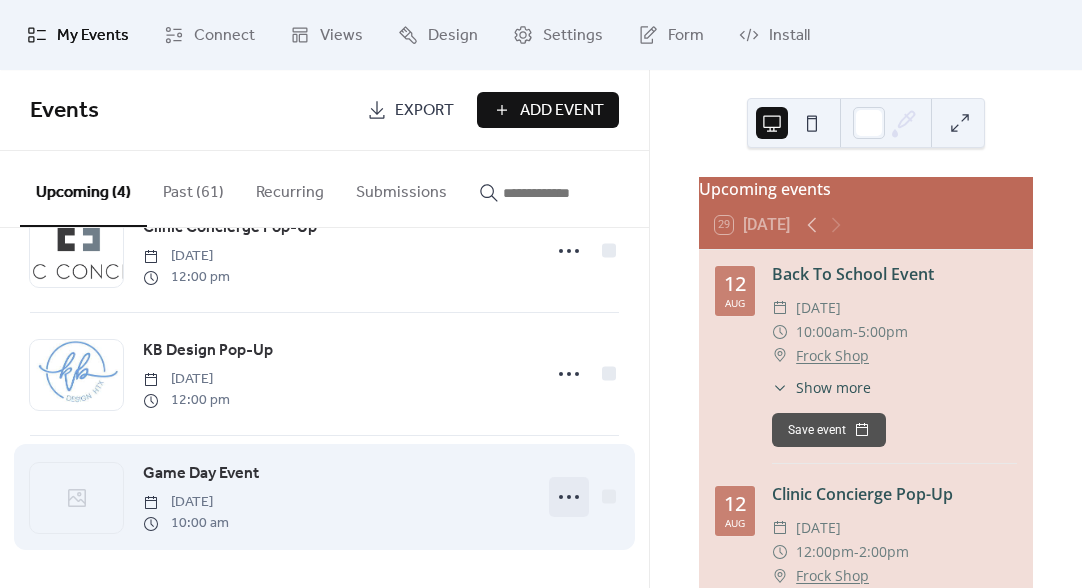 click 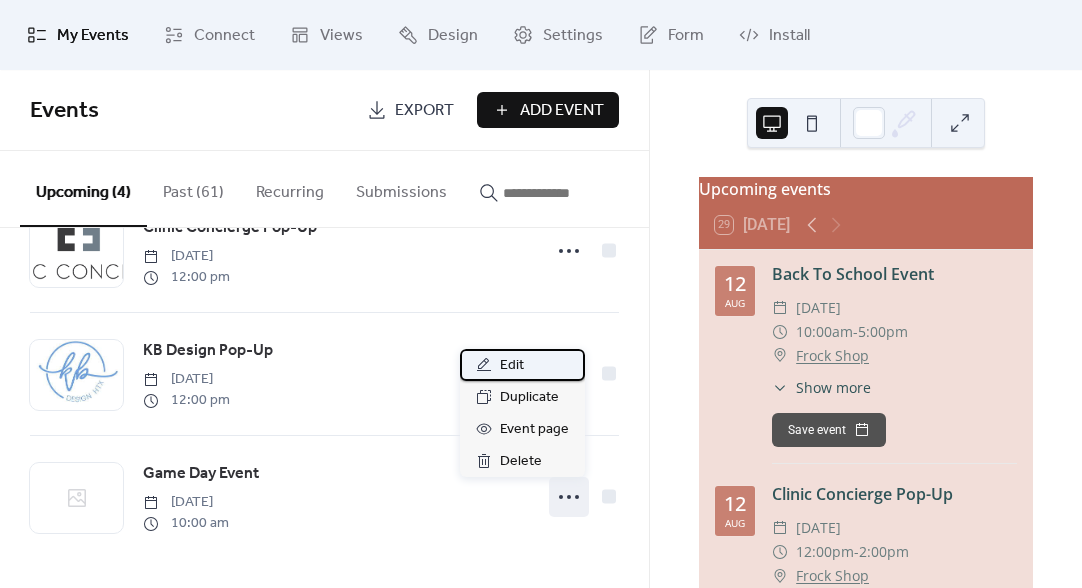 click on "Edit" at bounding box center [512, 366] 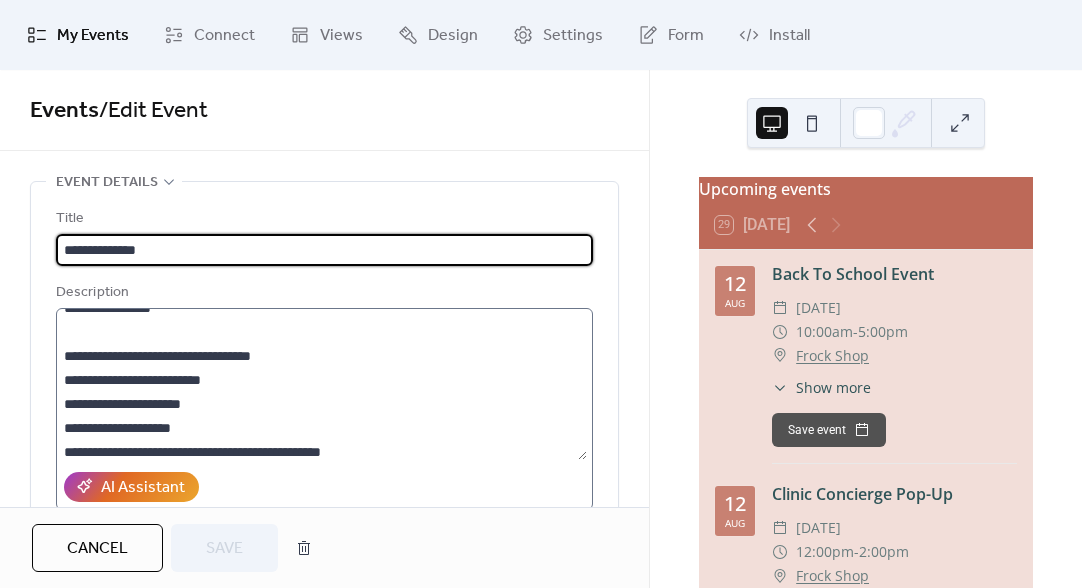 scroll, scrollTop: 120, scrollLeft: 0, axis: vertical 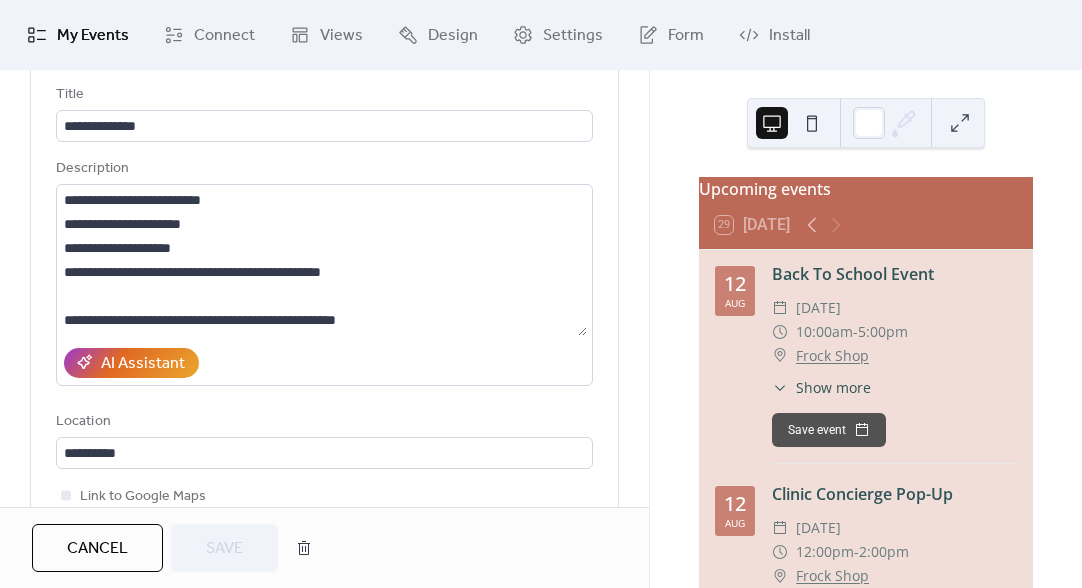 click on "Cancel" at bounding box center [97, 548] 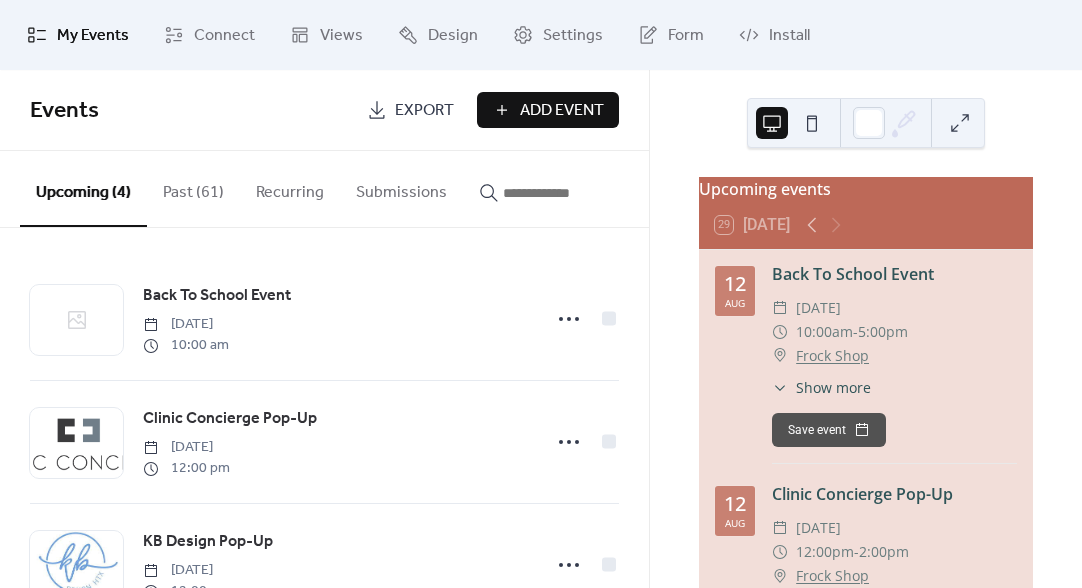 click on "Add Event" at bounding box center [562, 111] 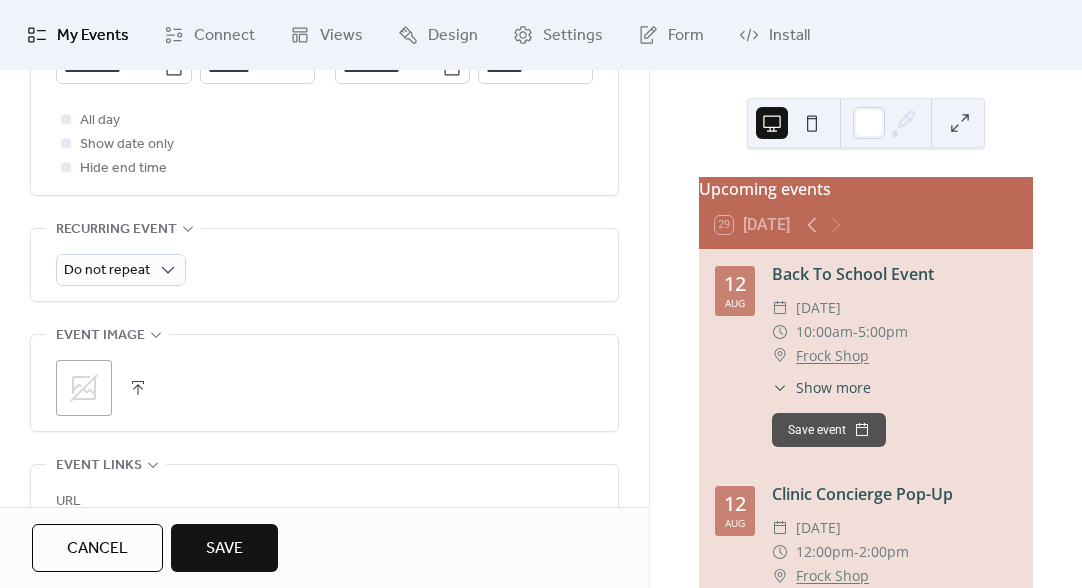 scroll, scrollTop: 945, scrollLeft: 0, axis: vertical 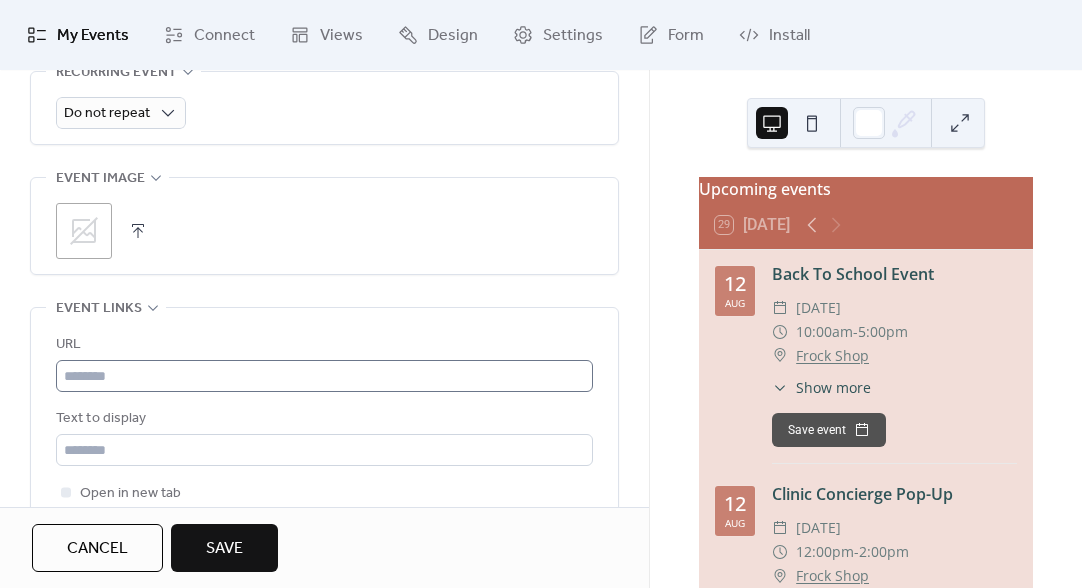 type on "**********" 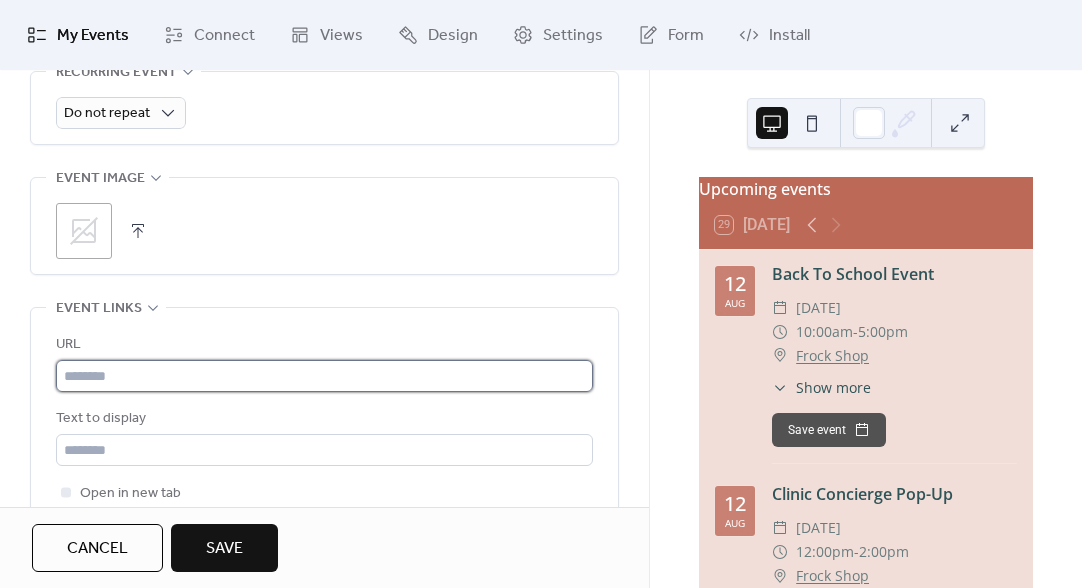 click at bounding box center (324, 376) 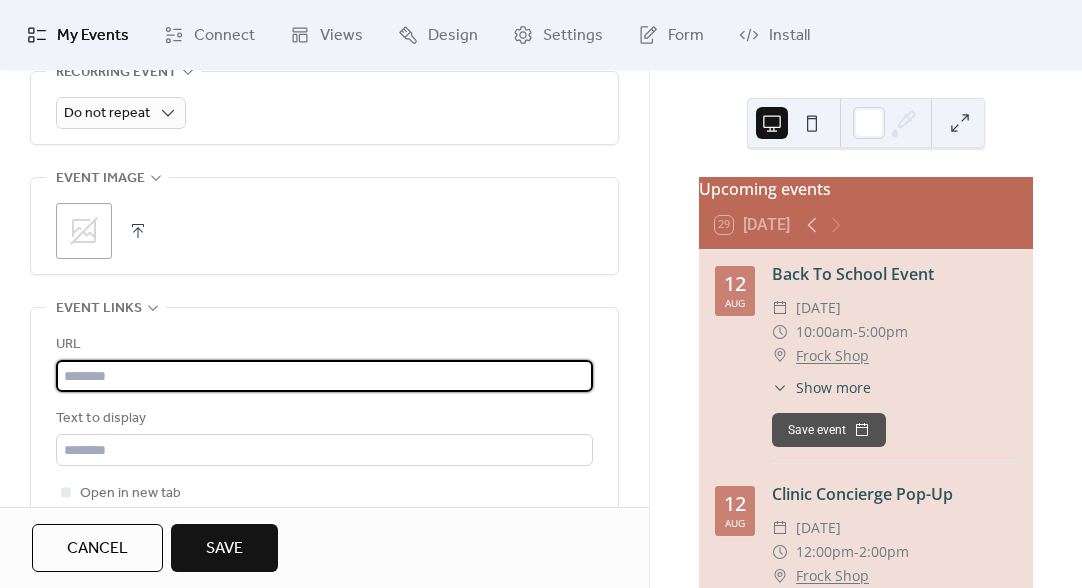 paste on "**********" 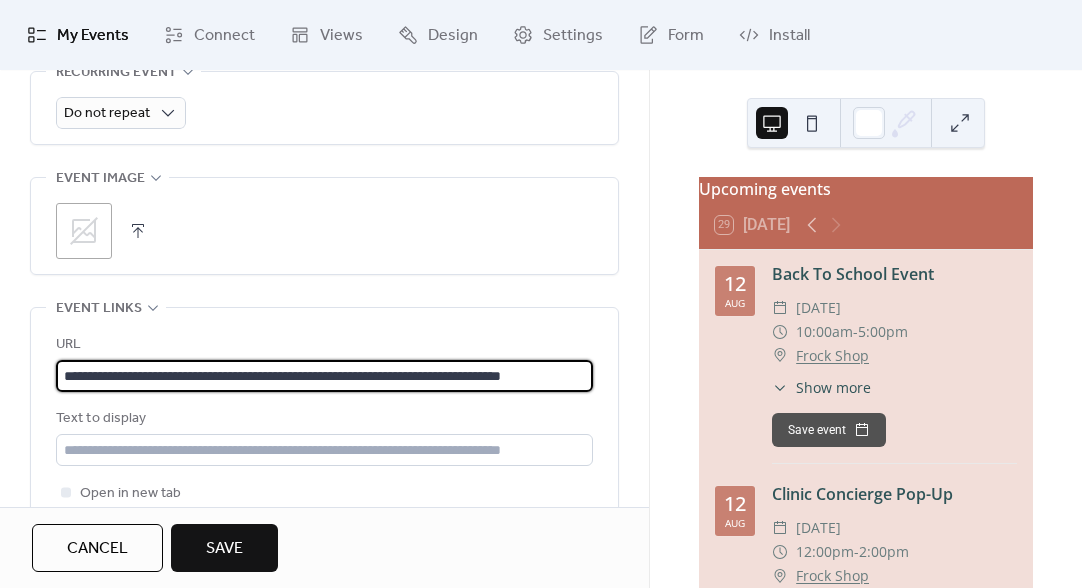 scroll, scrollTop: 0, scrollLeft: 121, axis: horizontal 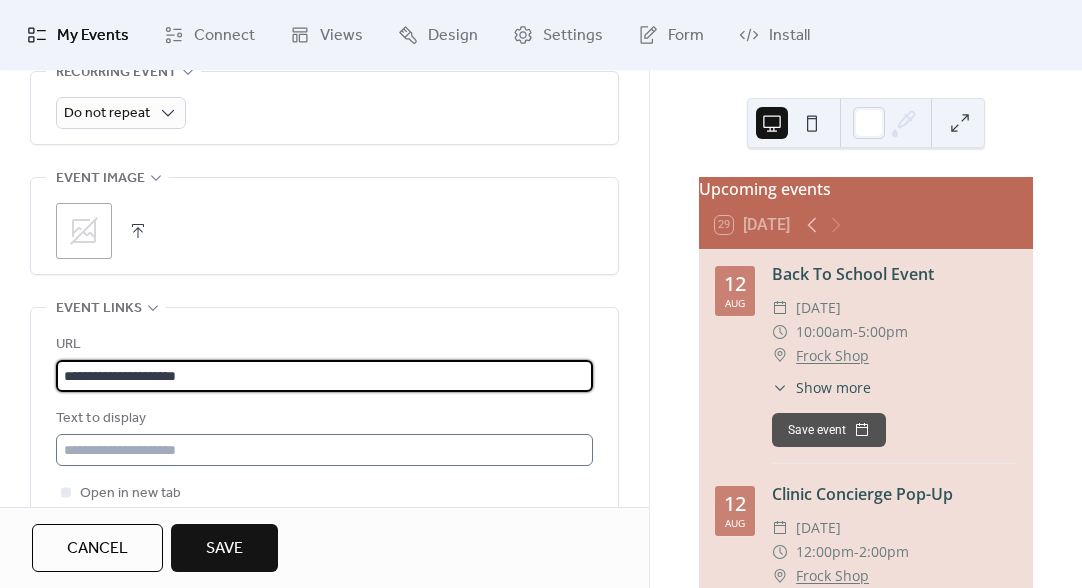 type on "**********" 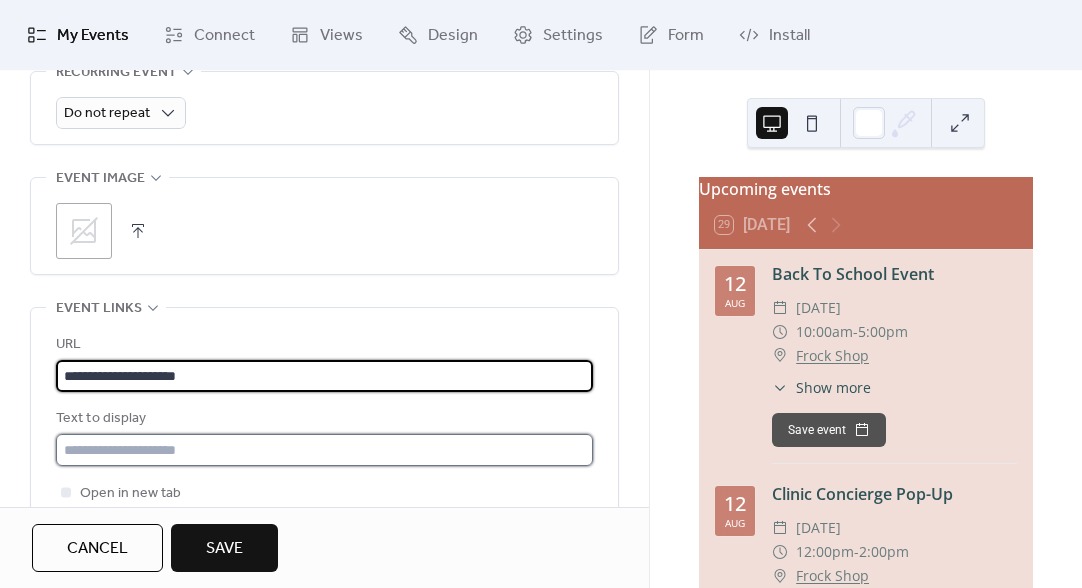 click at bounding box center (324, 450) 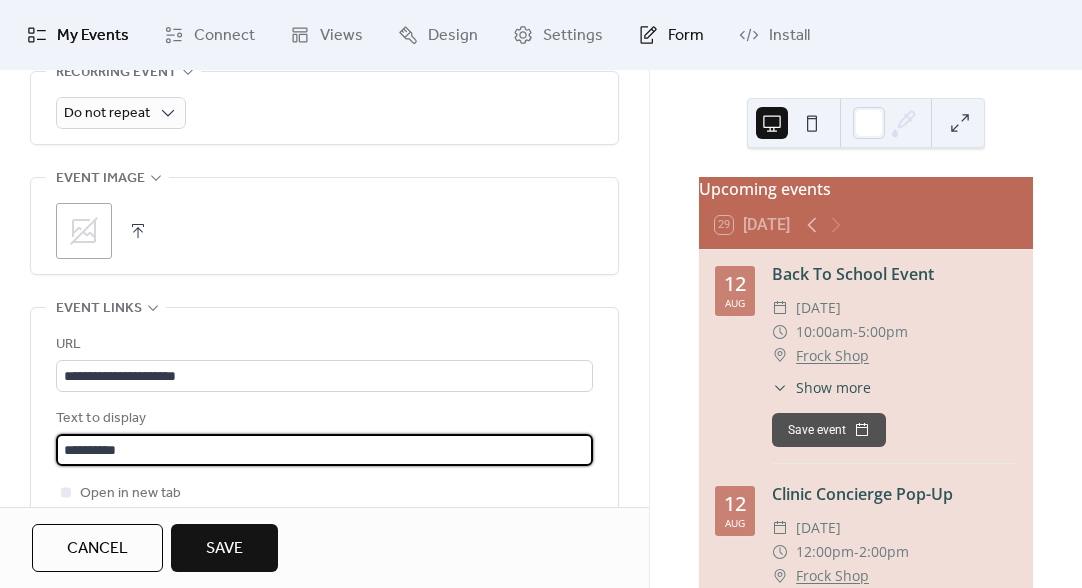 type on "**********" 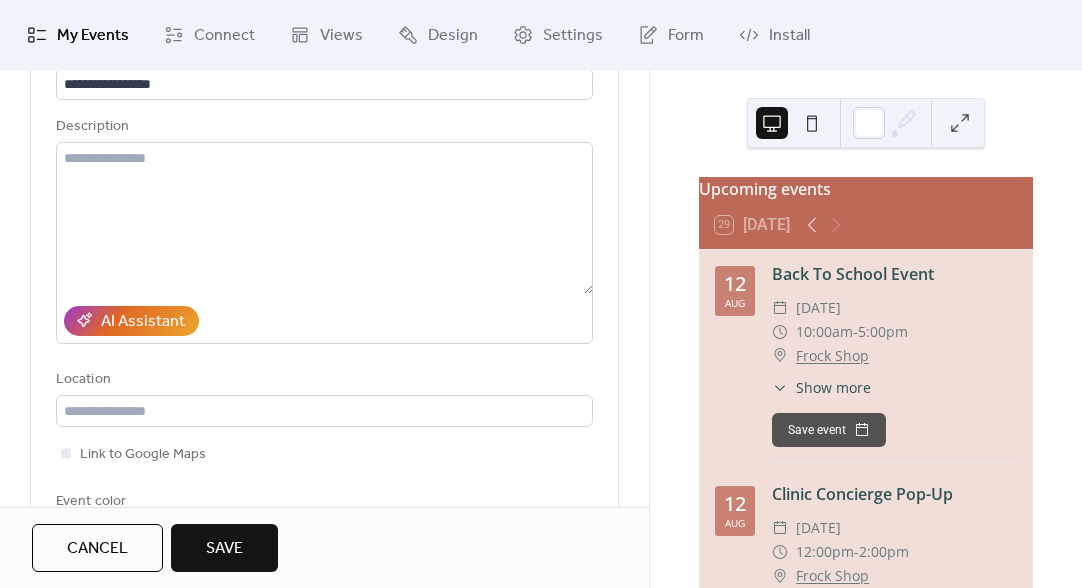 scroll, scrollTop: 85, scrollLeft: 0, axis: vertical 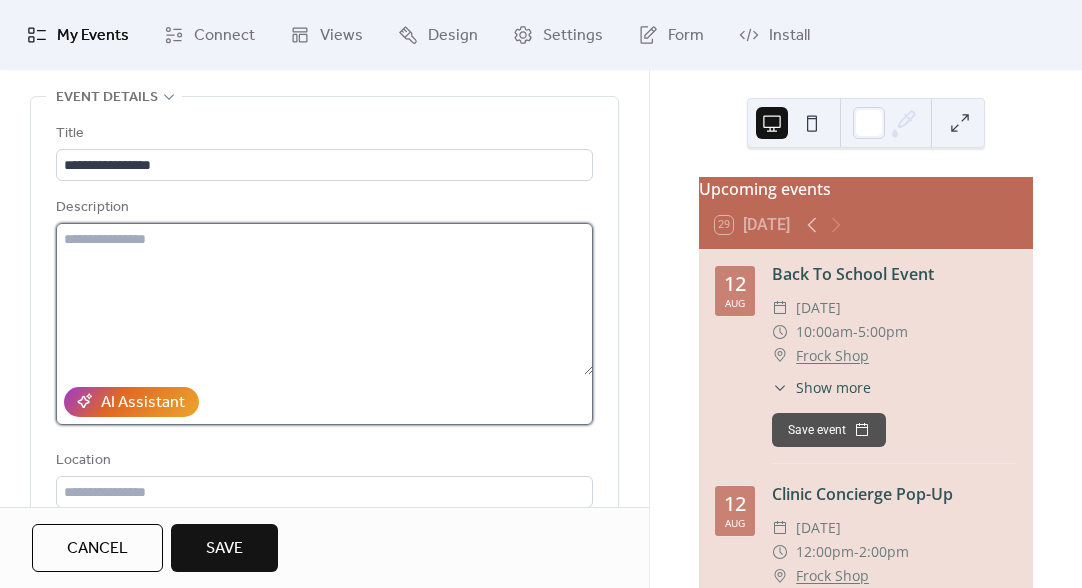 click at bounding box center (324, 299) 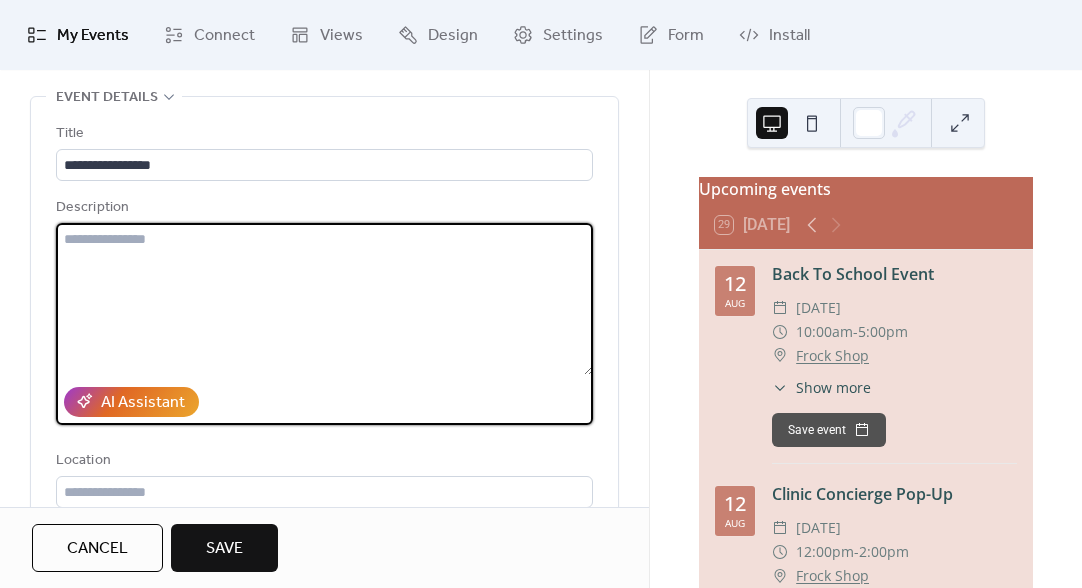 paste on "**********" 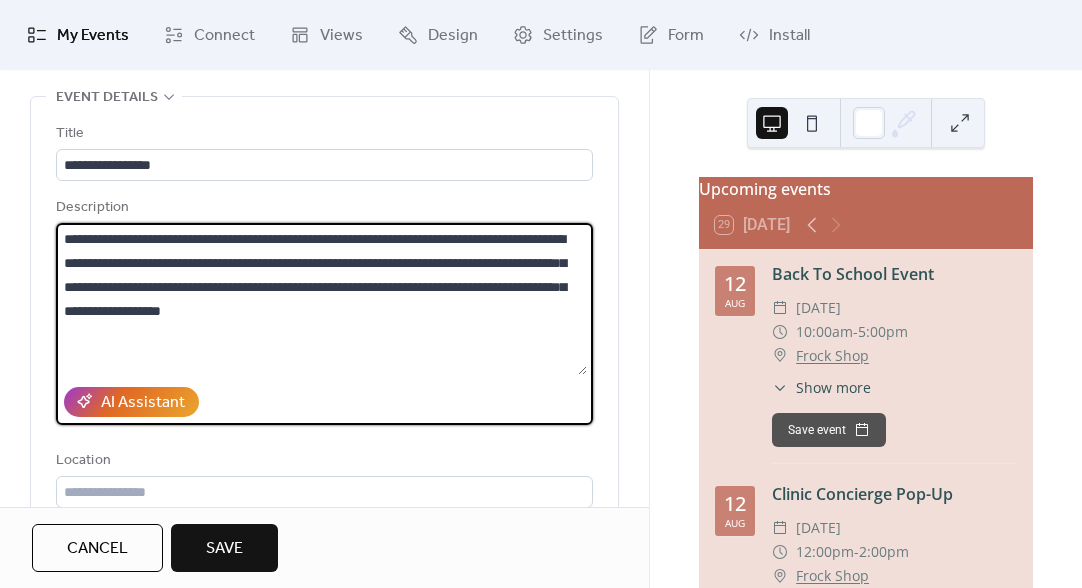 scroll, scrollTop: 34, scrollLeft: 0, axis: vertical 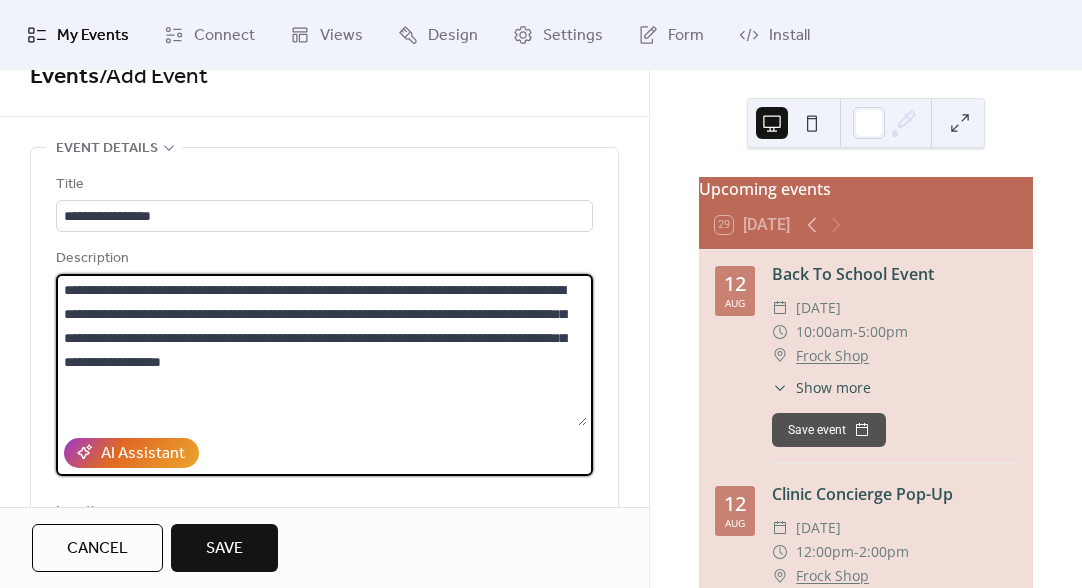 drag, startPoint x: 379, startPoint y: 289, endPoint x: 111, endPoint y: 281, distance: 268.1194 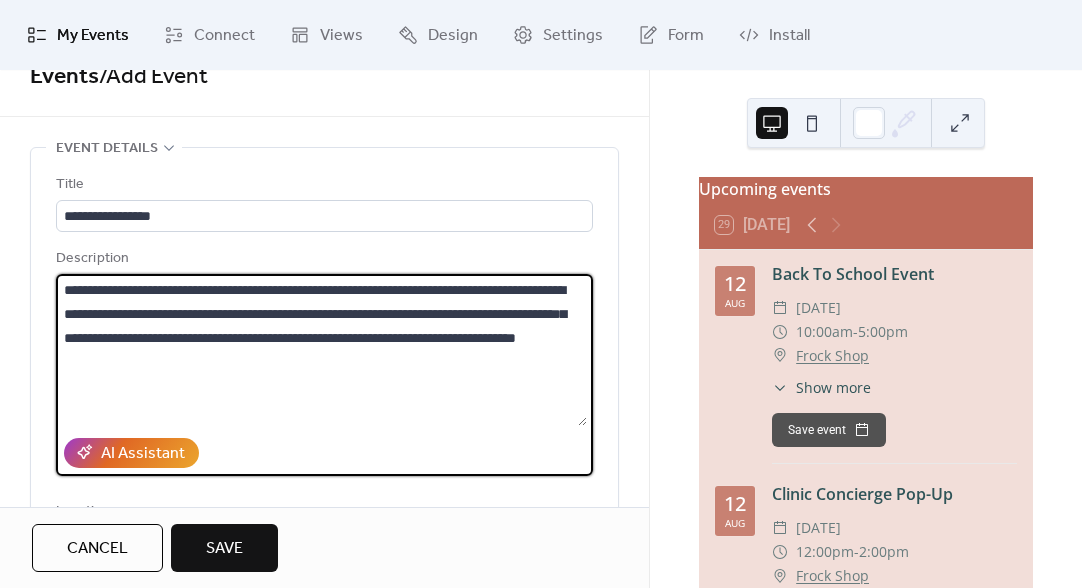 click on "**********" at bounding box center (321, 350) 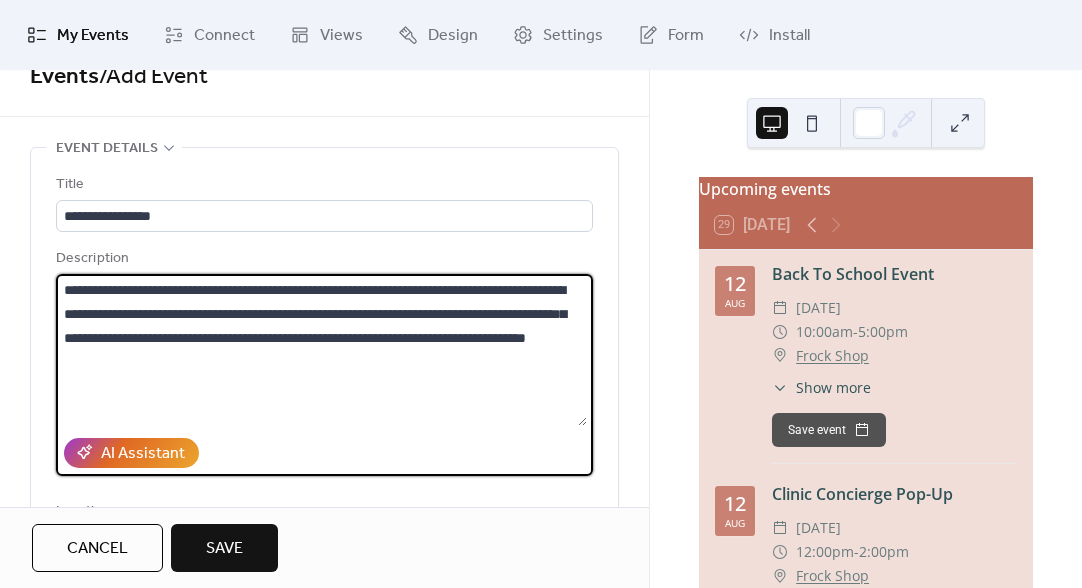 paste on "**********" 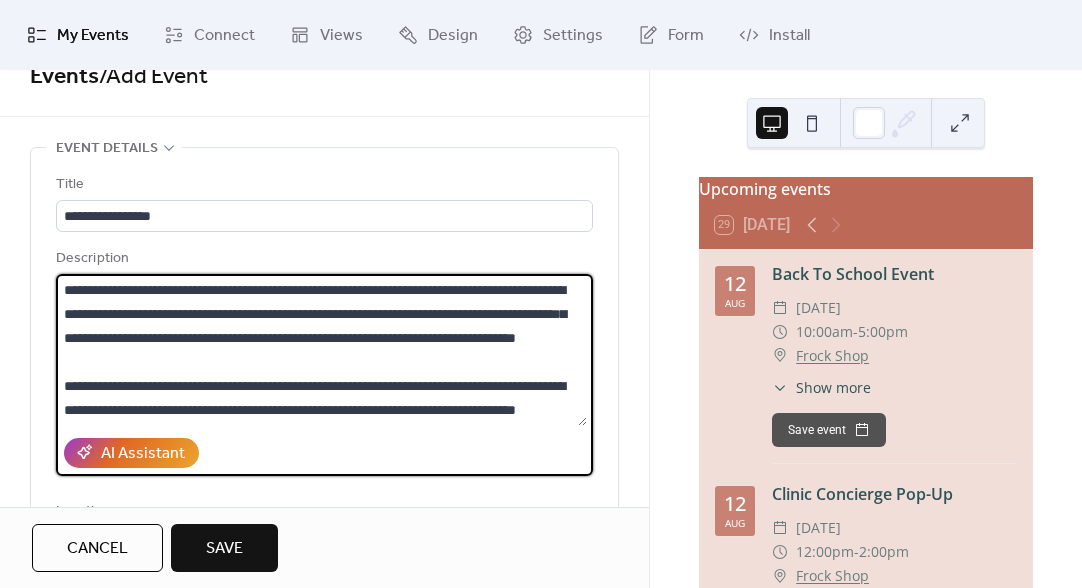 scroll, scrollTop: 48, scrollLeft: 0, axis: vertical 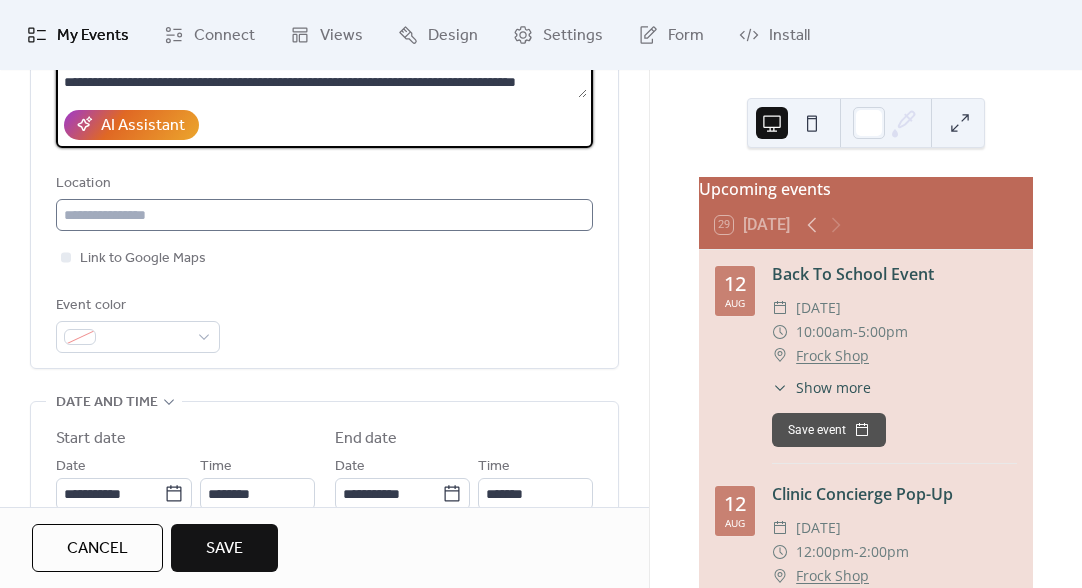 type on "**********" 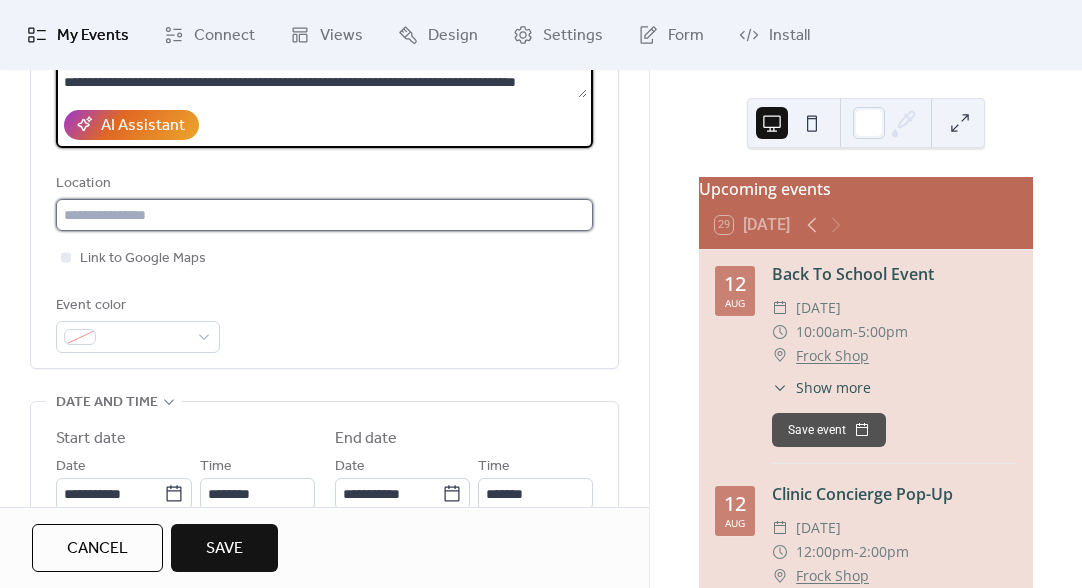 click at bounding box center [324, 215] 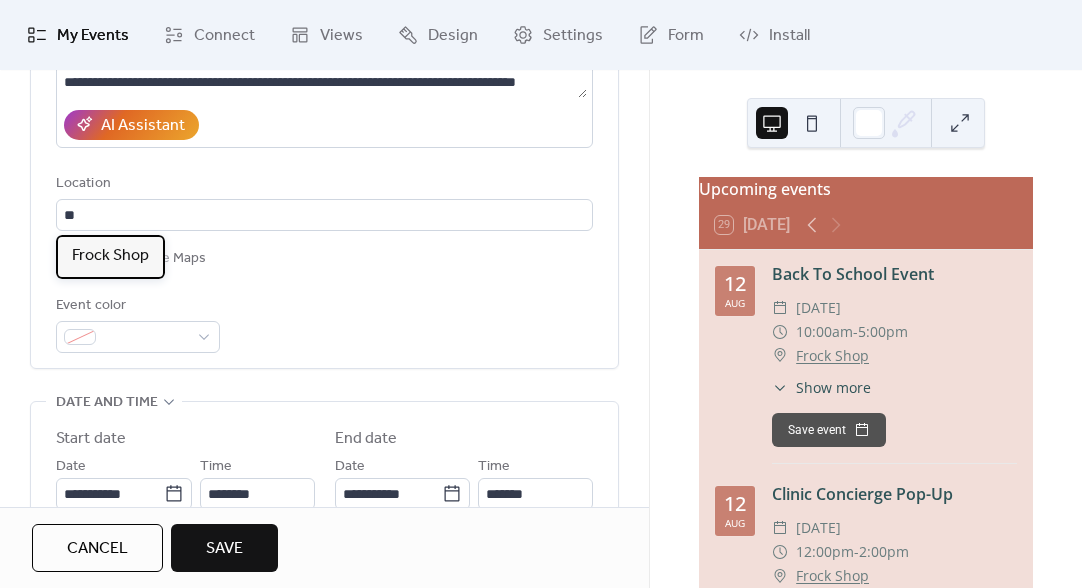 click on "Frock Shop" at bounding box center [110, 256] 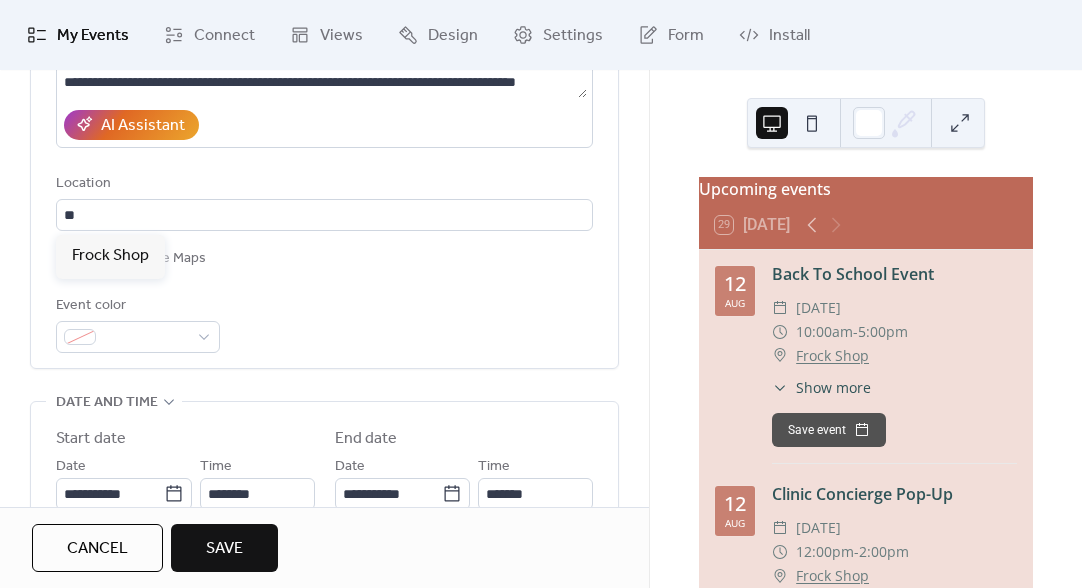 type on "**********" 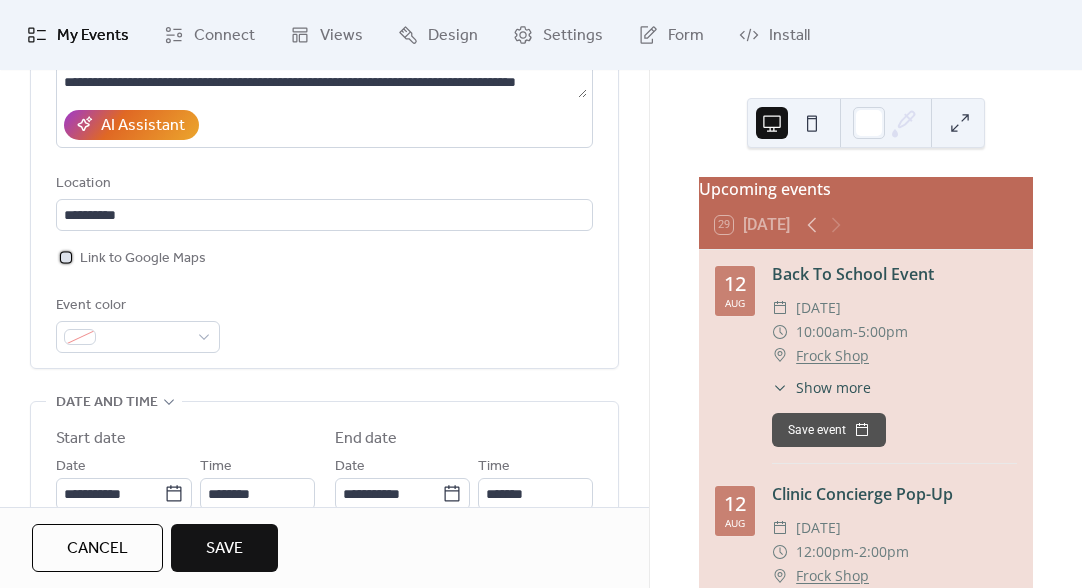 click on "Link to Google Maps" at bounding box center [143, 259] 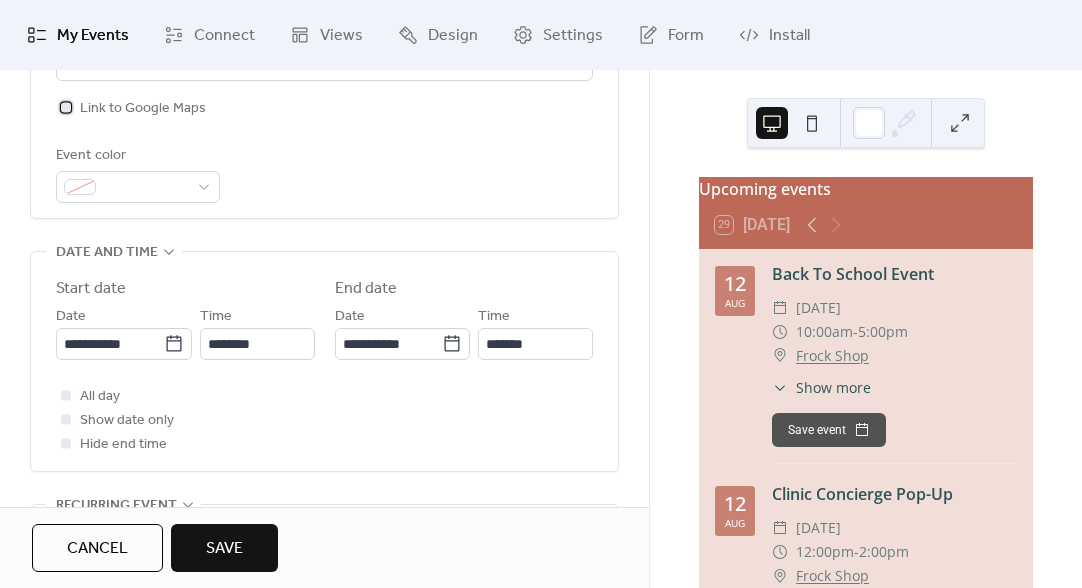 scroll, scrollTop: 599, scrollLeft: 0, axis: vertical 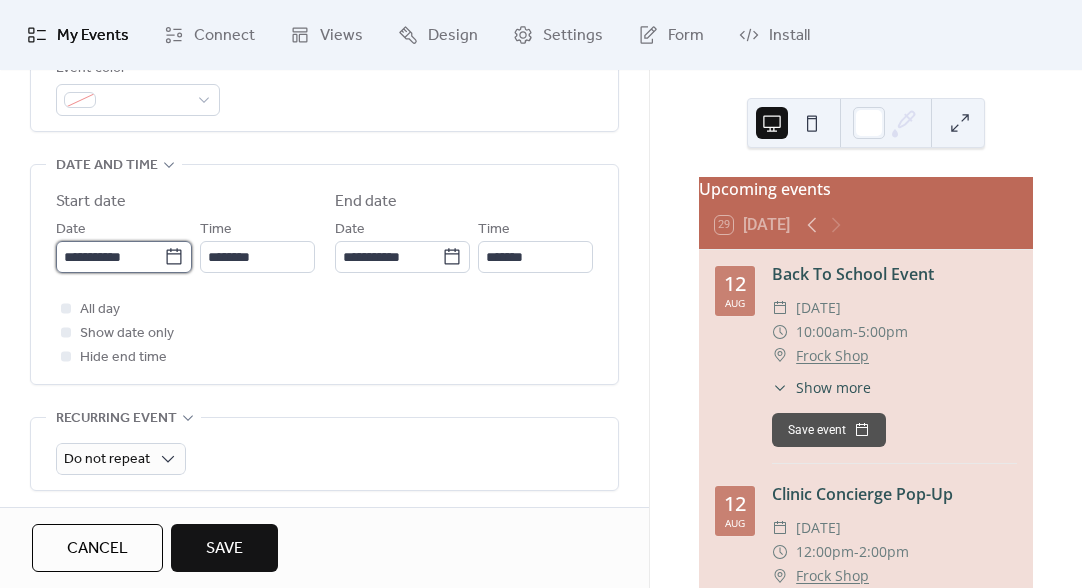 click on "**********" at bounding box center [110, 257] 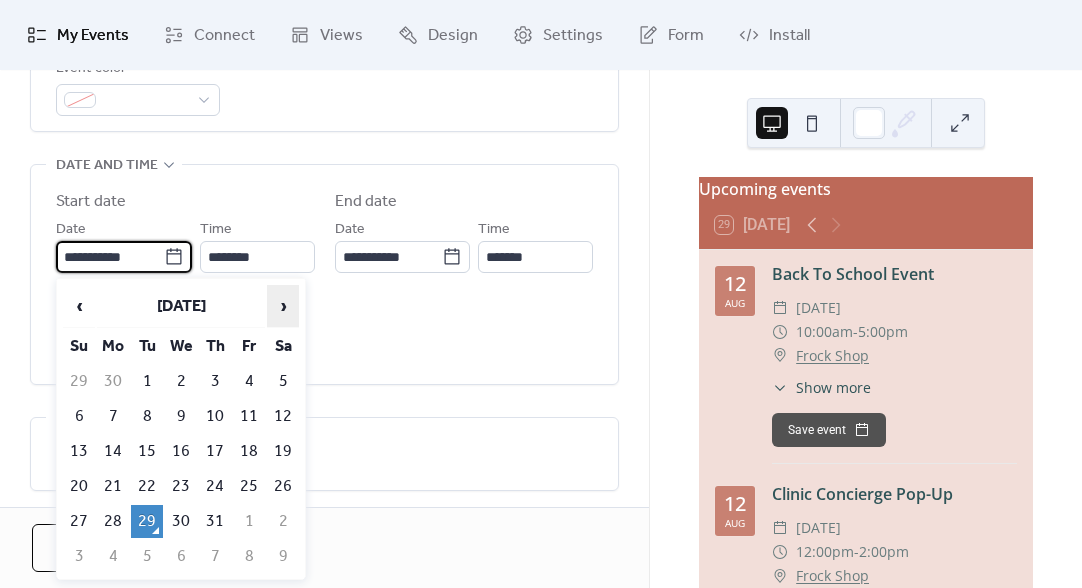 click on "›" at bounding box center (283, 306) 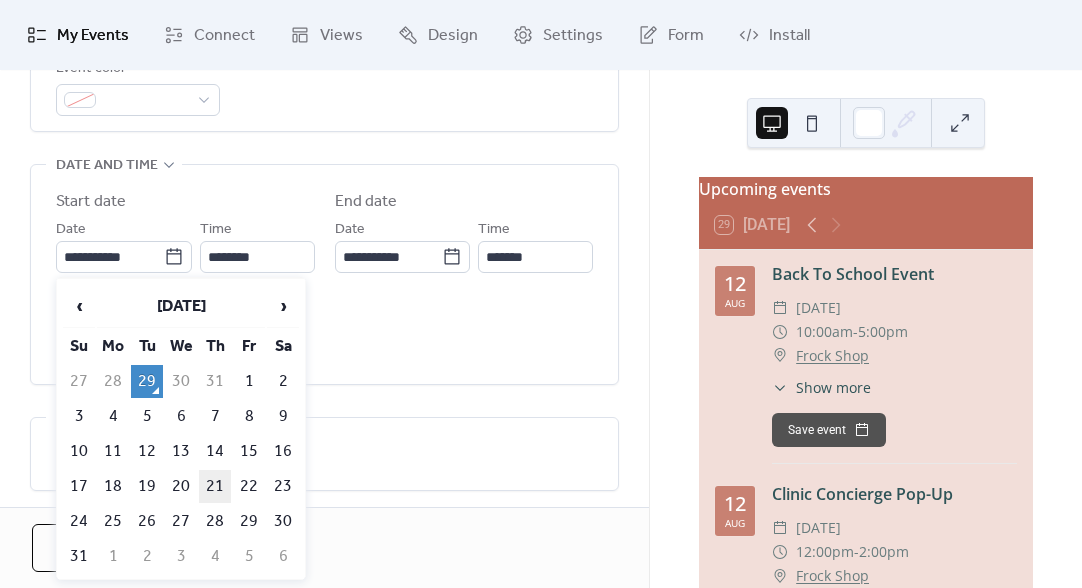 click on "21" at bounding box center (215, 486) 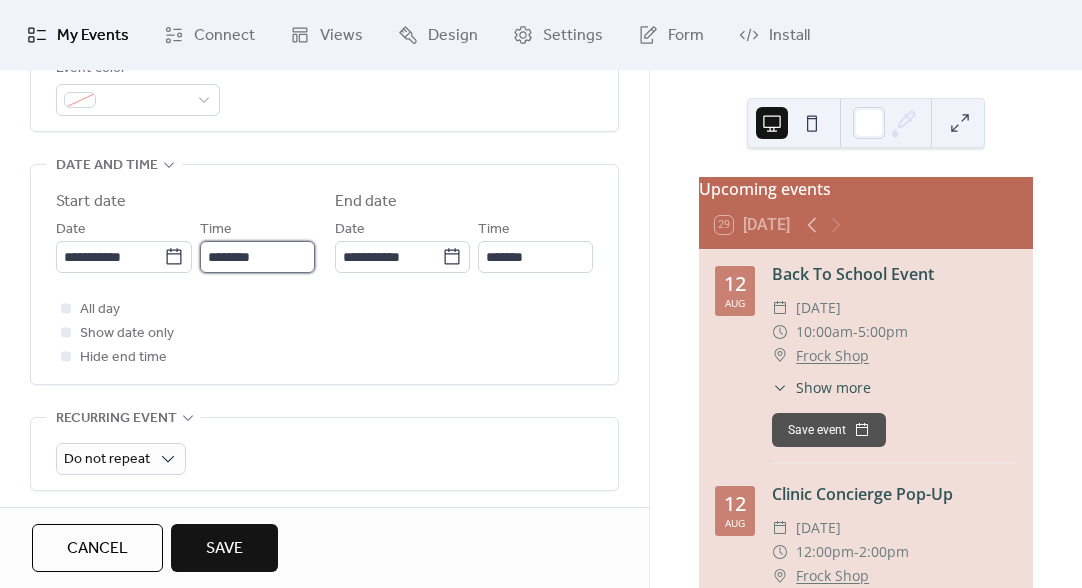 click on "********" at bounding box center [257, 257] 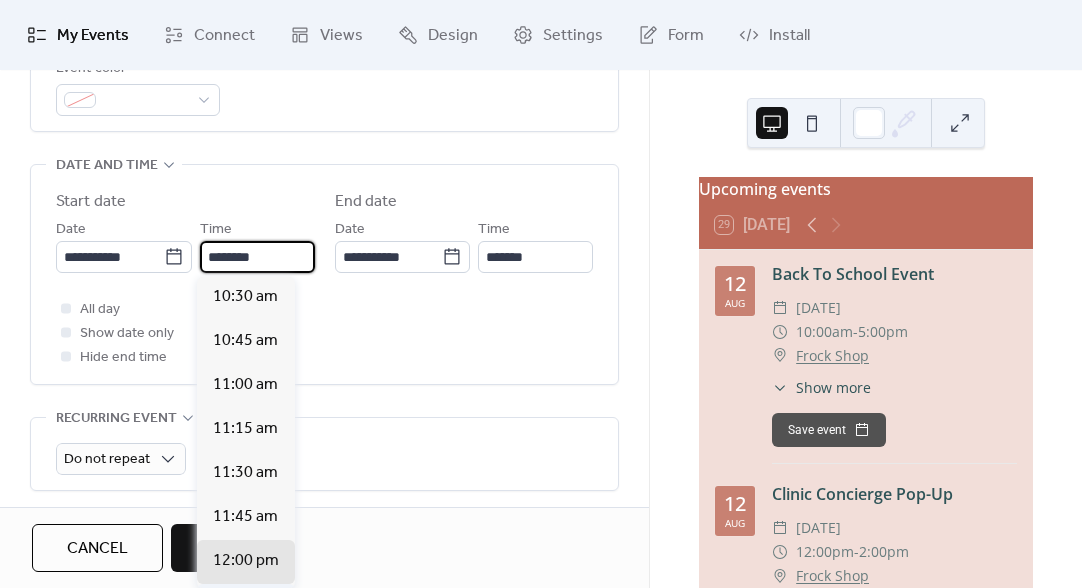scroll, scrollTop: 1688, scrollLeft: 0, axis: vertical 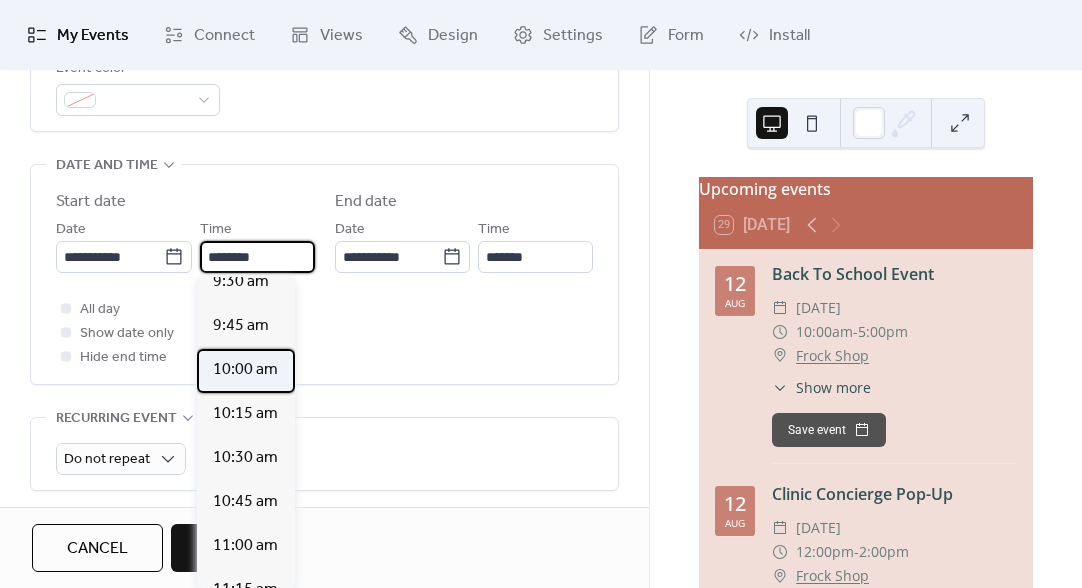 click on "10:00 am" at bounding box center (245, 370) 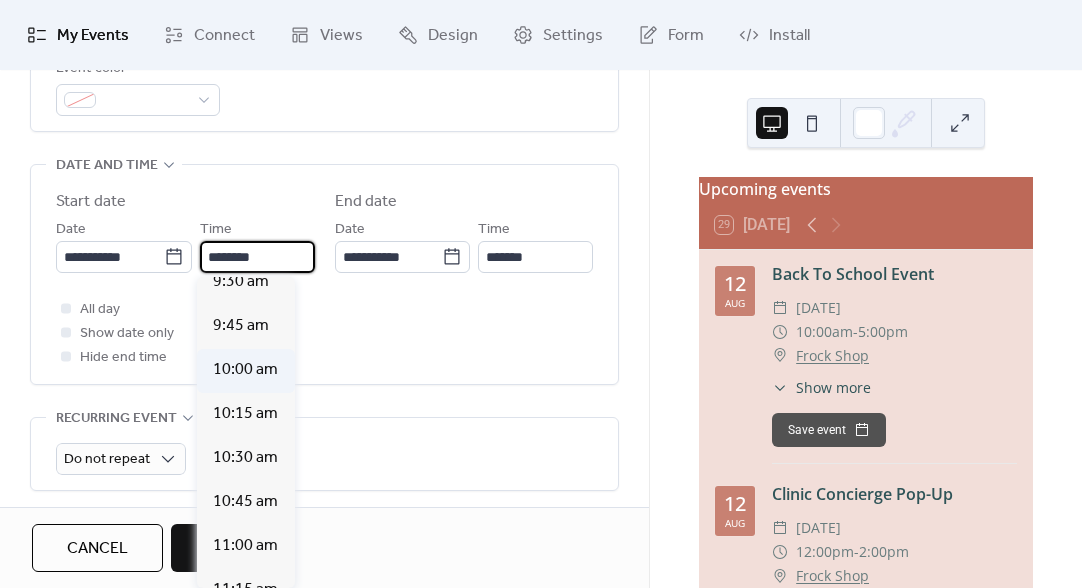 type on "********" 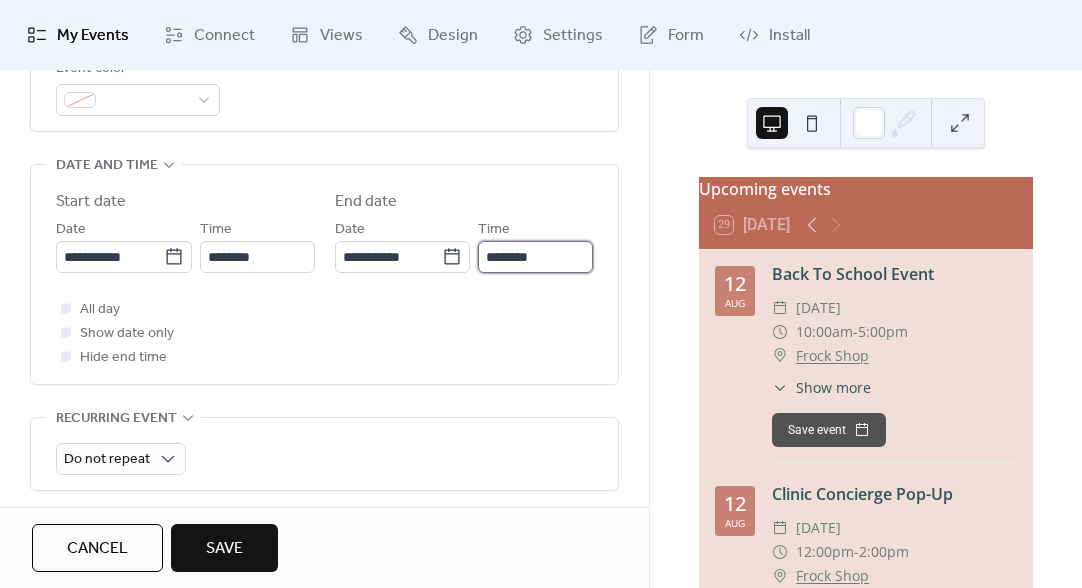 click on "********" at bounding box center (535, 257) 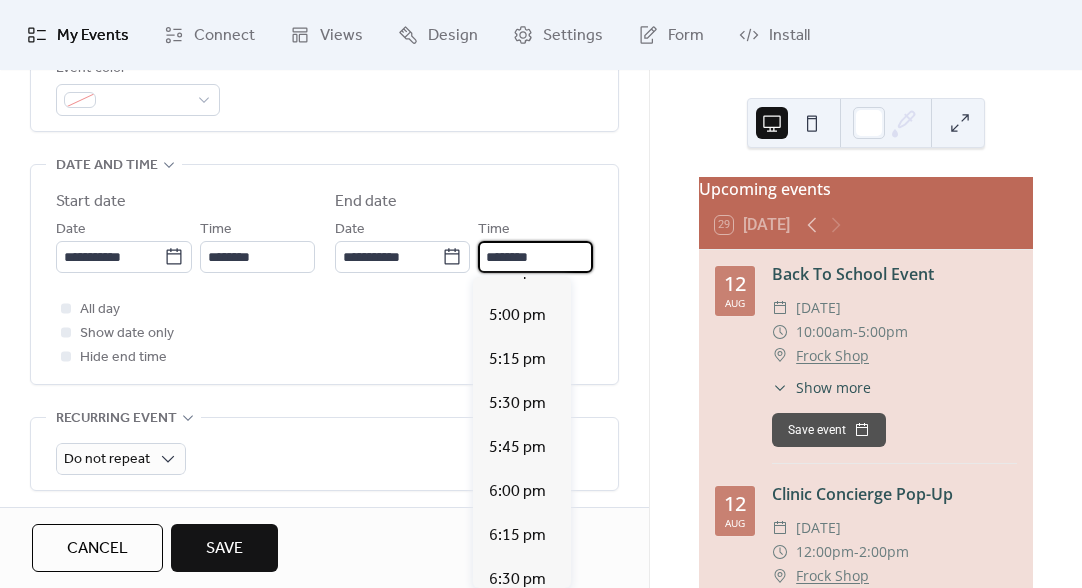 scroll, scrollTop: 1193, scrollLeft: 0, axis: vertical 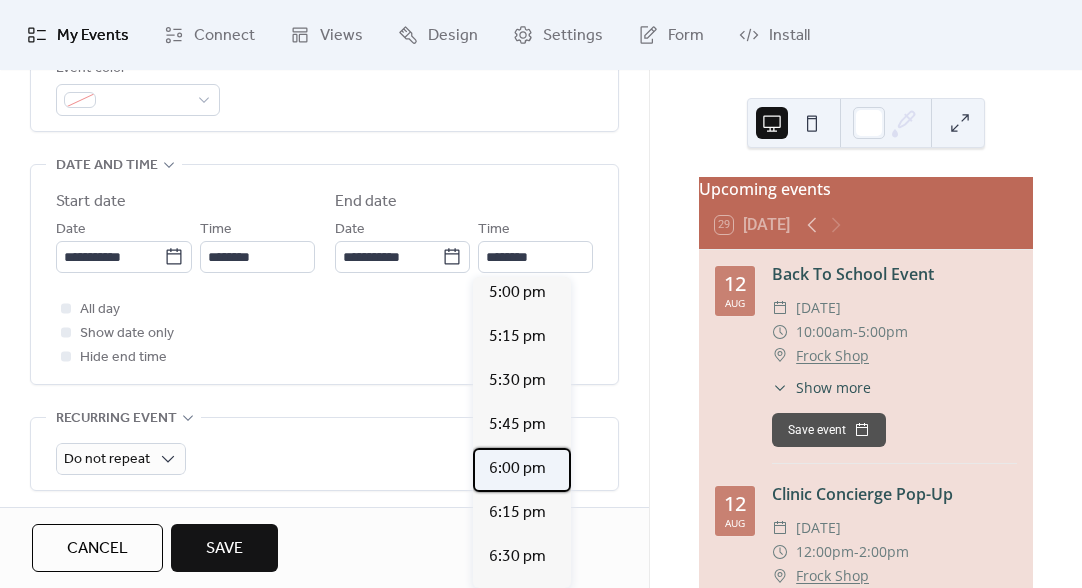 click on "6:00 pm" at bounding box center (517, 469) 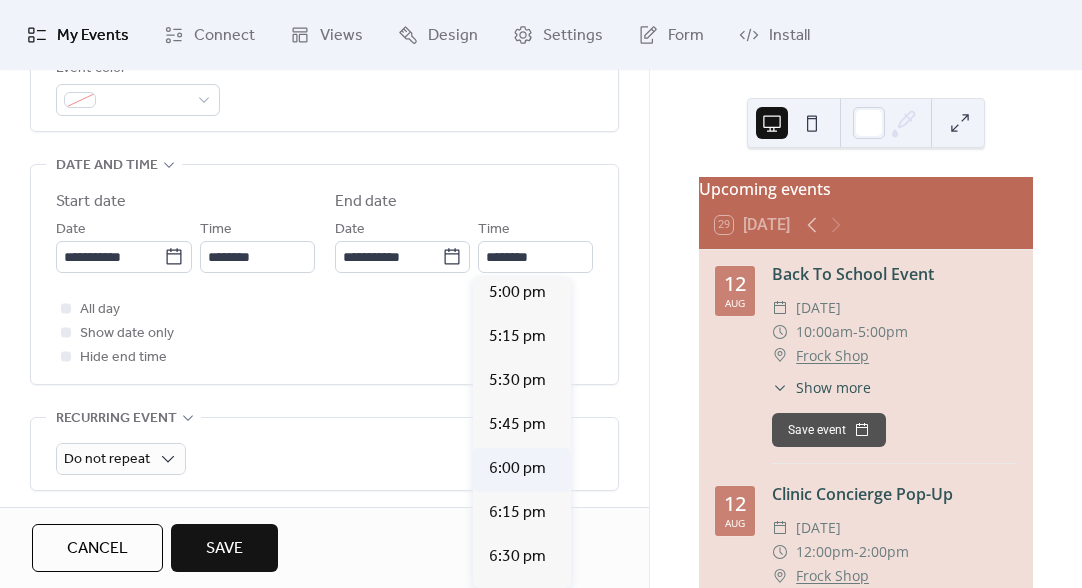 type on "*******" 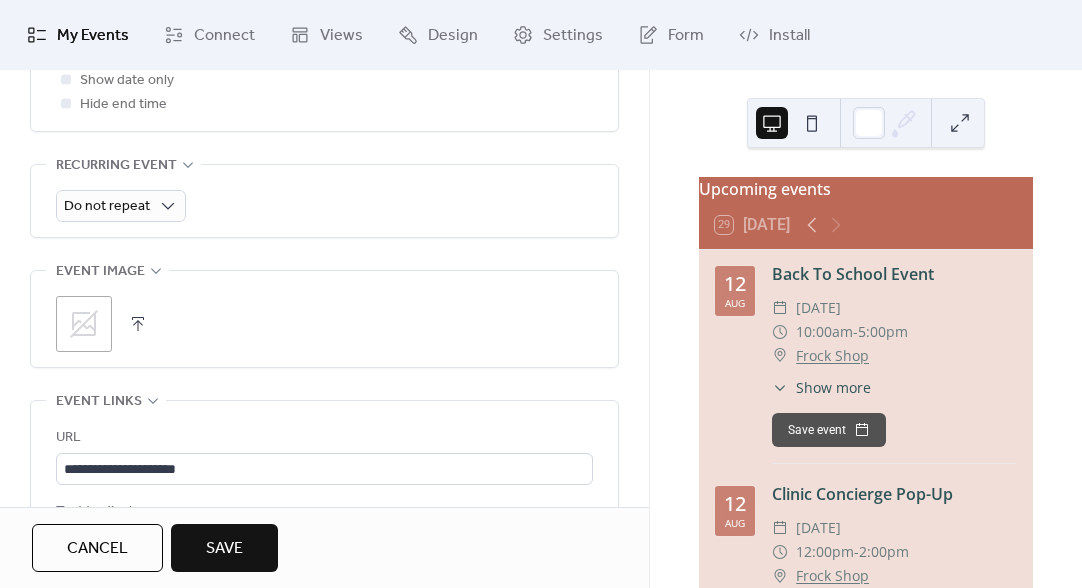 scroll, scrollTop: 923, scrollLeft: 0, axis: vertical 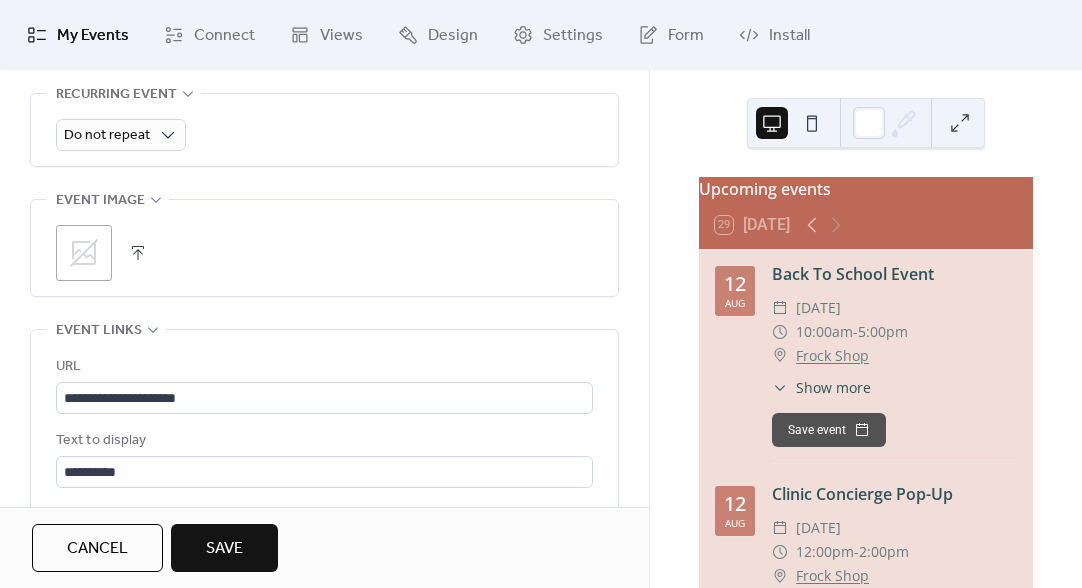 click 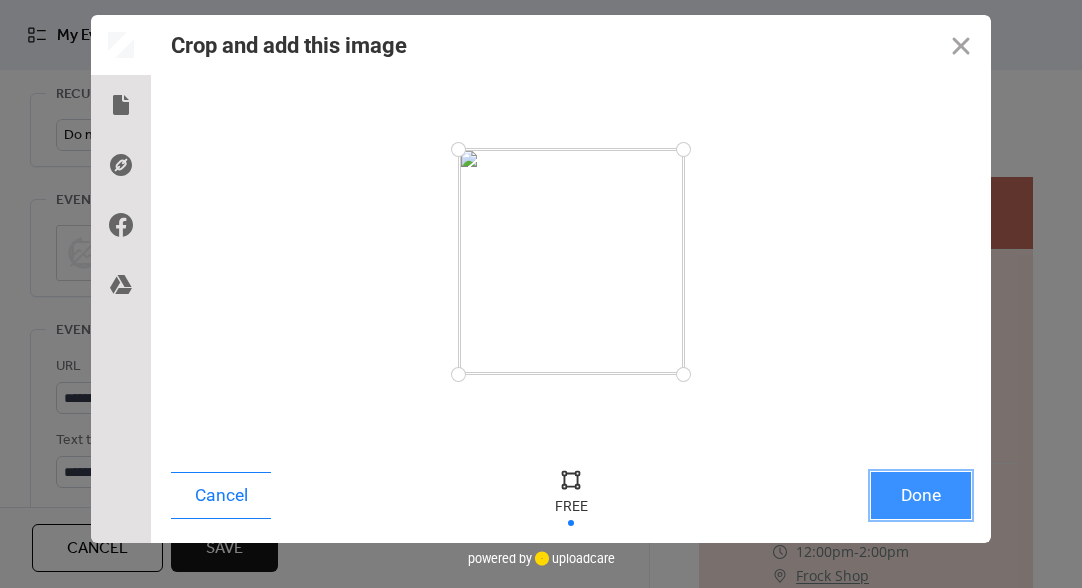 click on "Done" at bounding box center [921, 495] 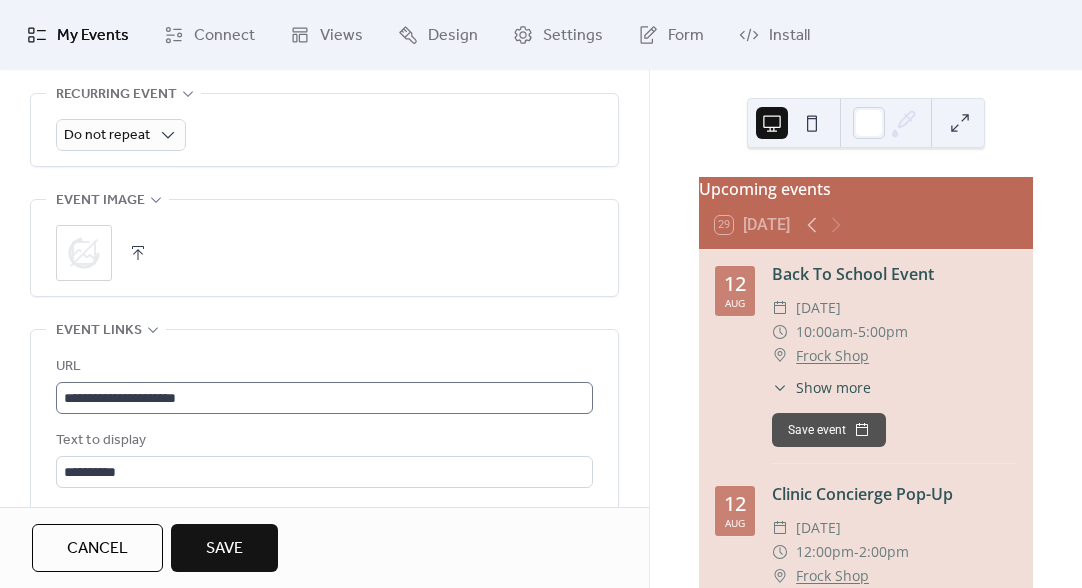 scroll, scrollTop: 1, scrollLeft: 0, axis: vertical 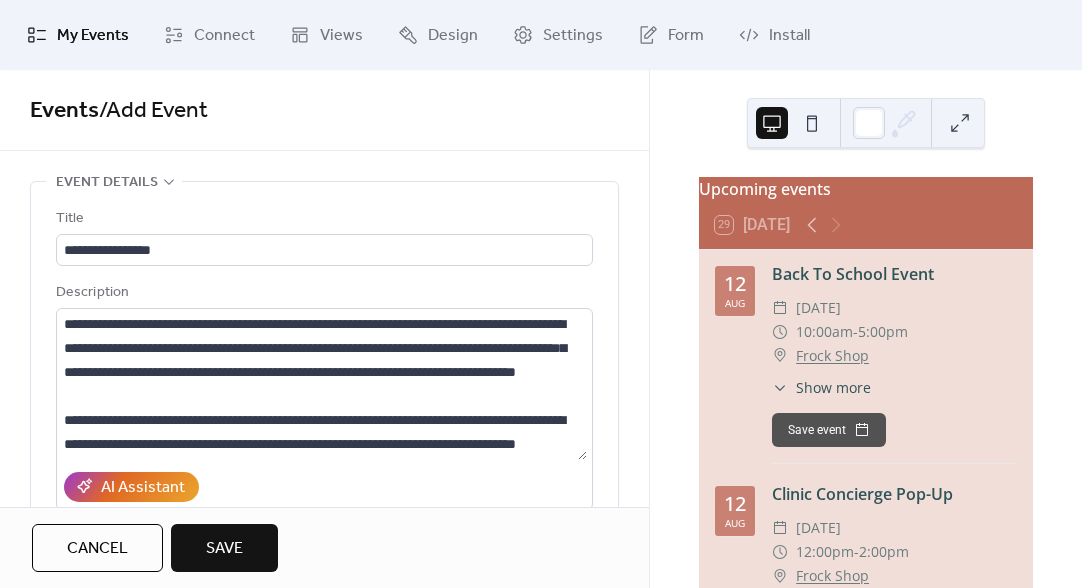 click on "Save" at bounding box center (224, 548) 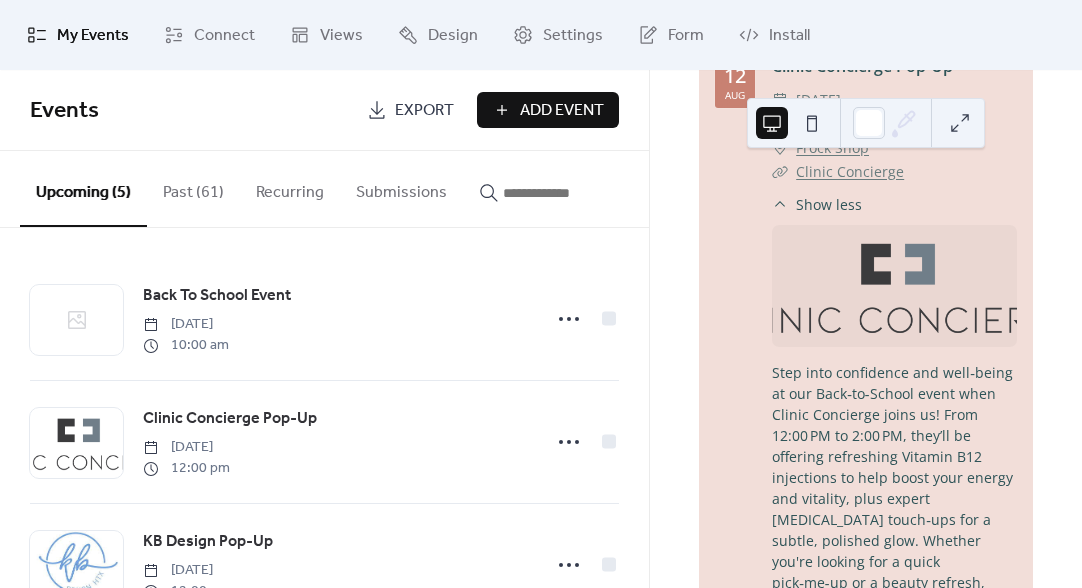 scroll, scrollTop: 414, scrollLeft: 0, axis: vertical 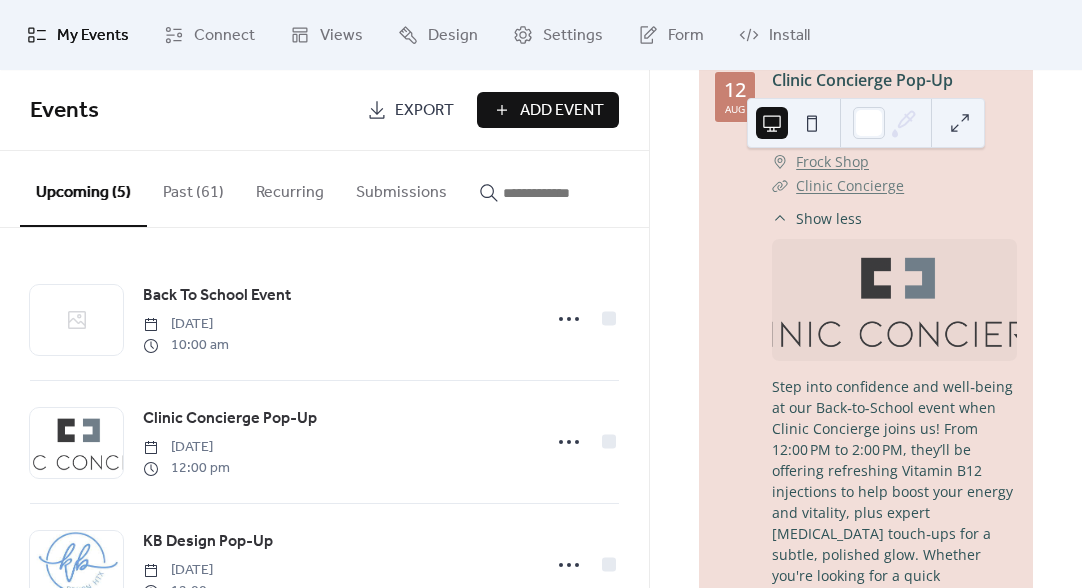 click on "Show less" at bounding box center (829, 218) 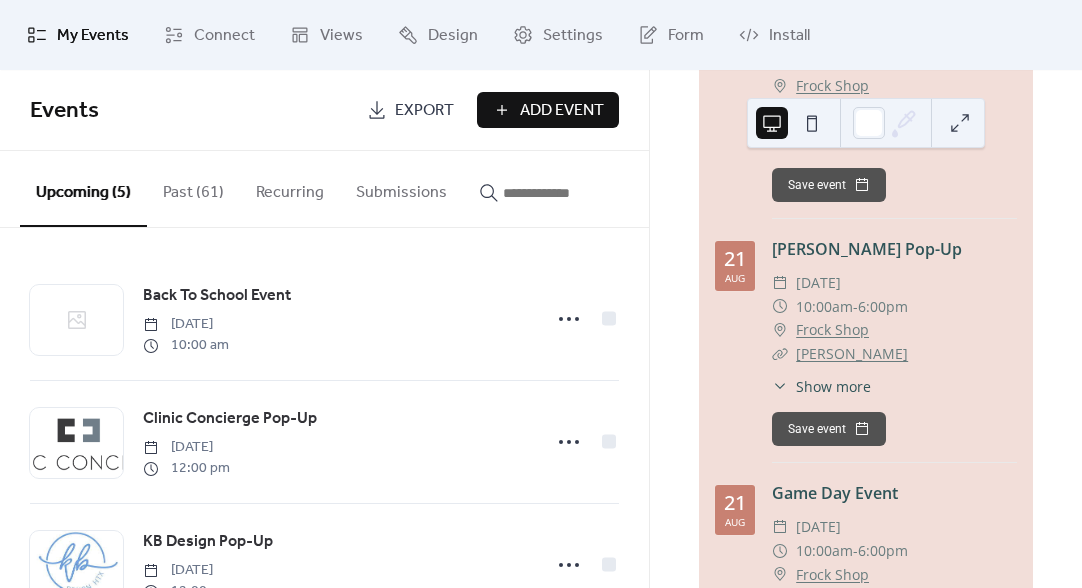 scroll, scrollTop: 740, scrollLeft: 0, axis: vertical 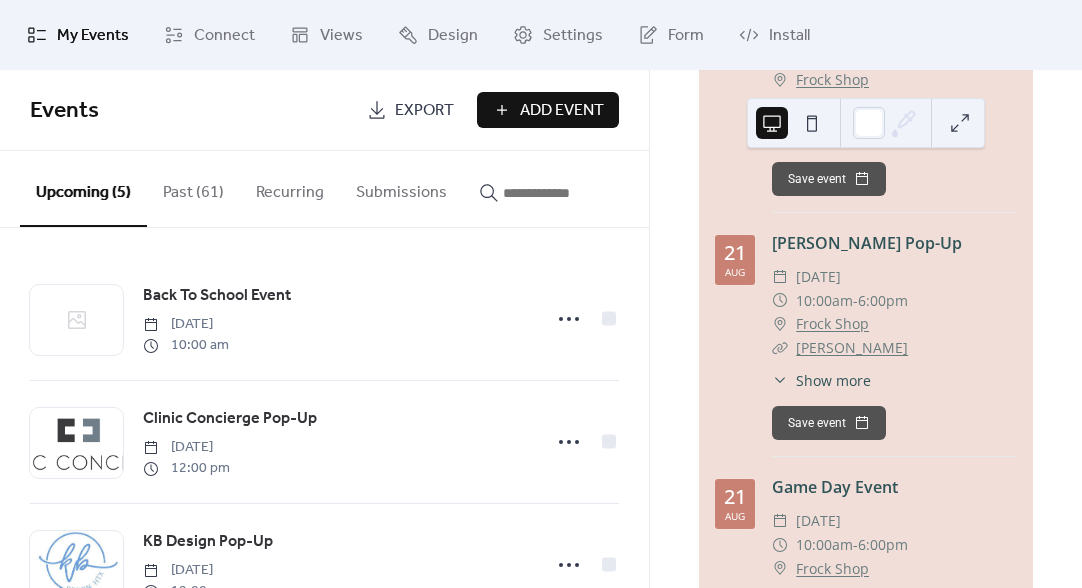 click on "Show more" at bounding box center [833, 380] 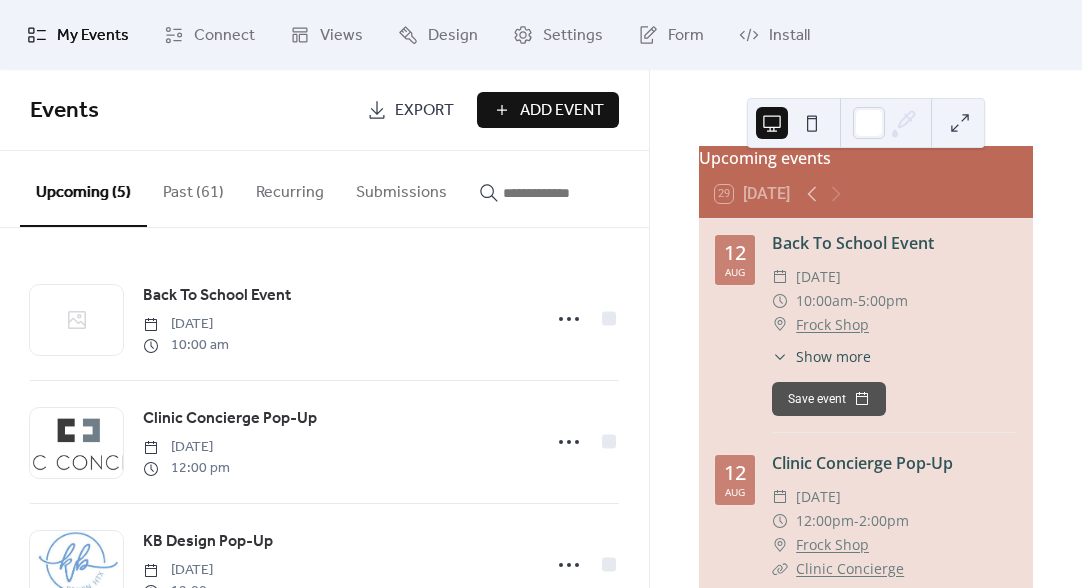 scroll, scrollTop: 0, scrollLeft: 0, axis: both 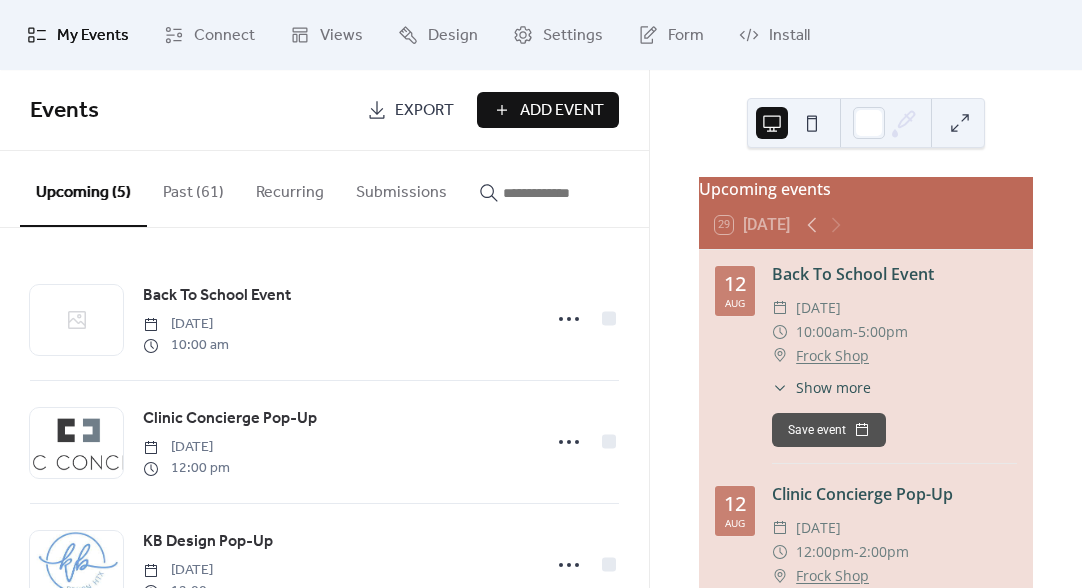 click on "Add Event" at bounding box center [562, 111] 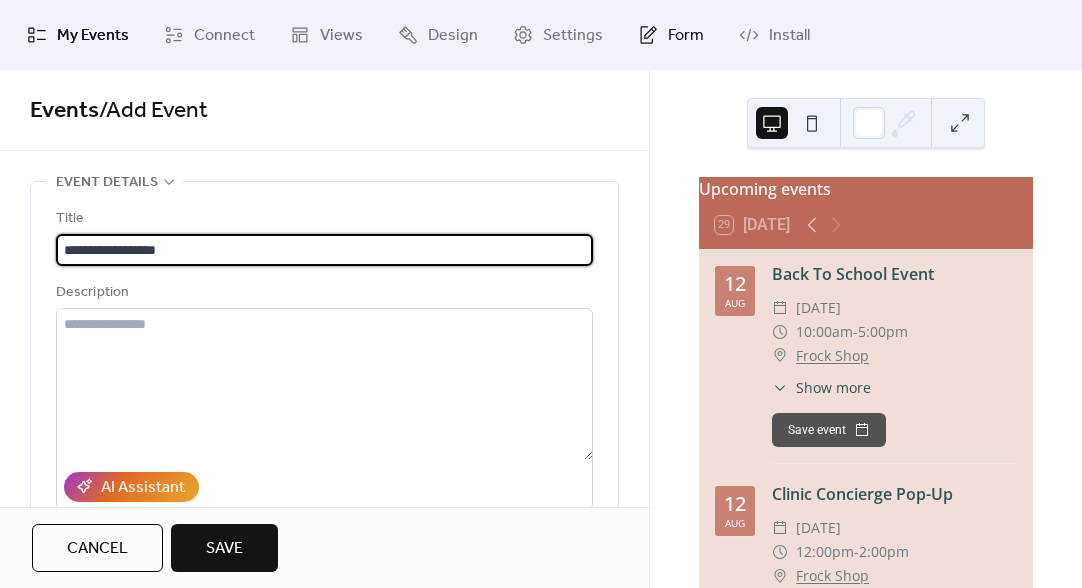 type on "**********" 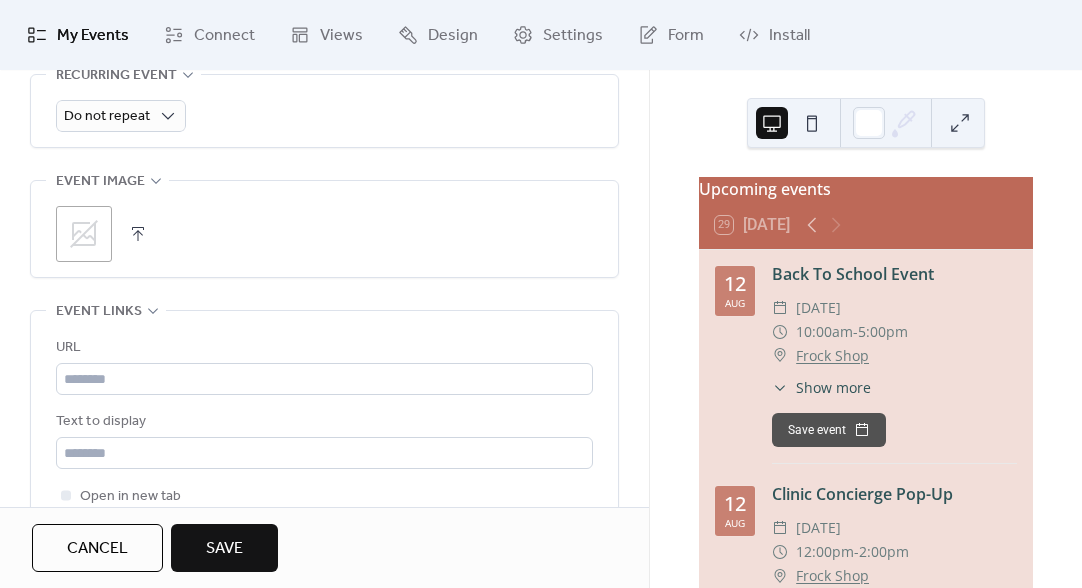 scroll, scrollTop: 976, scrollLeft: 0, axis: vertical 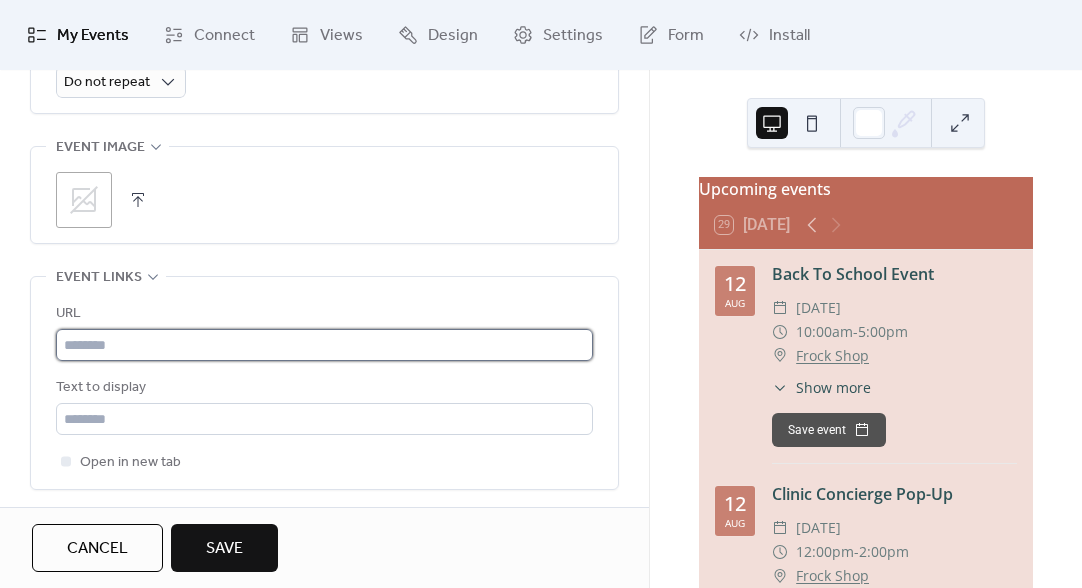 click at bounding box center (324, 345) 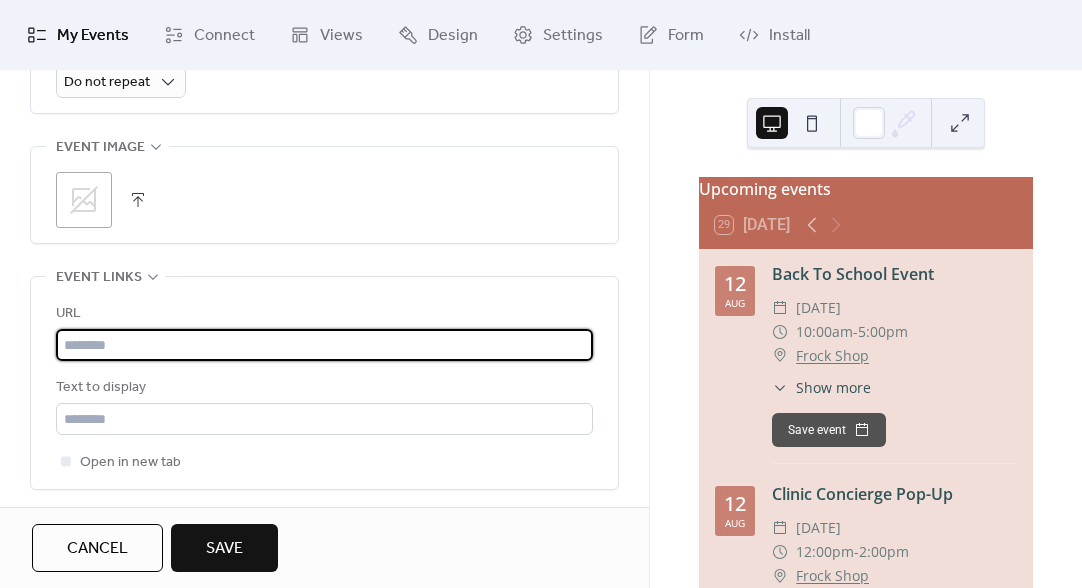 paste on "**********" 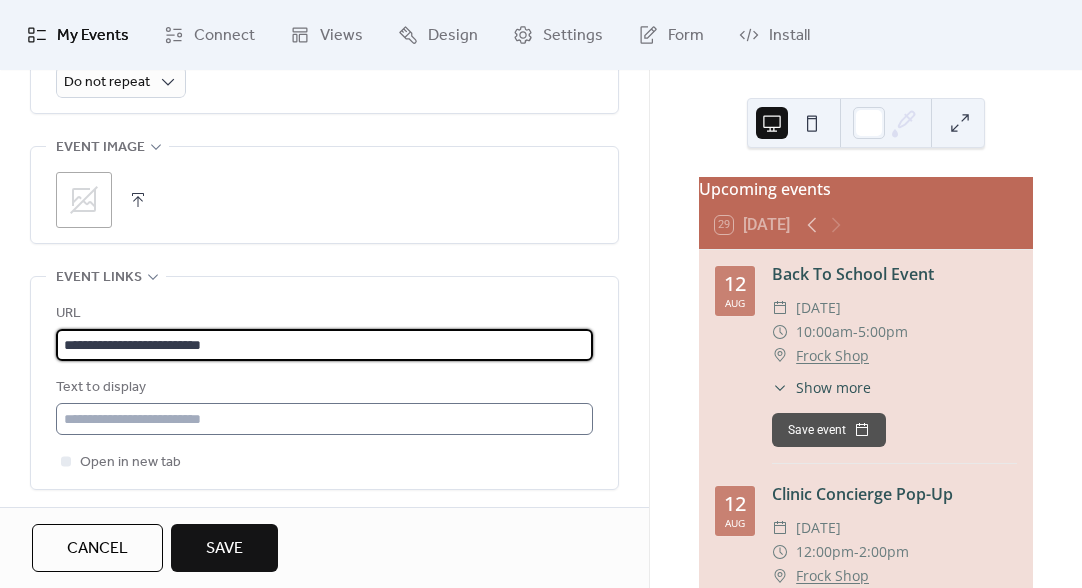 type on "**********" 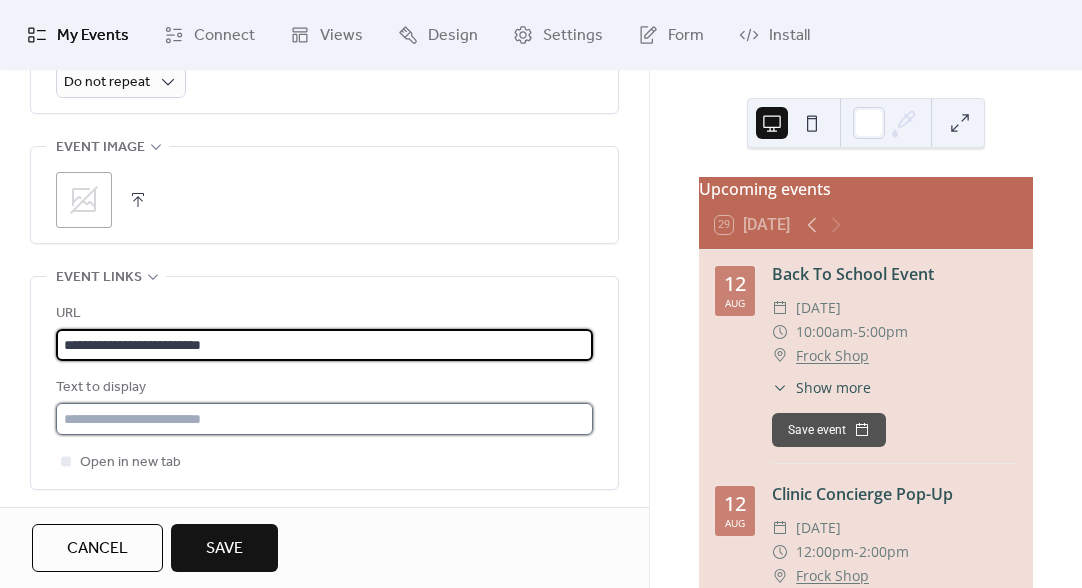 click at bounding box center (324, 419) 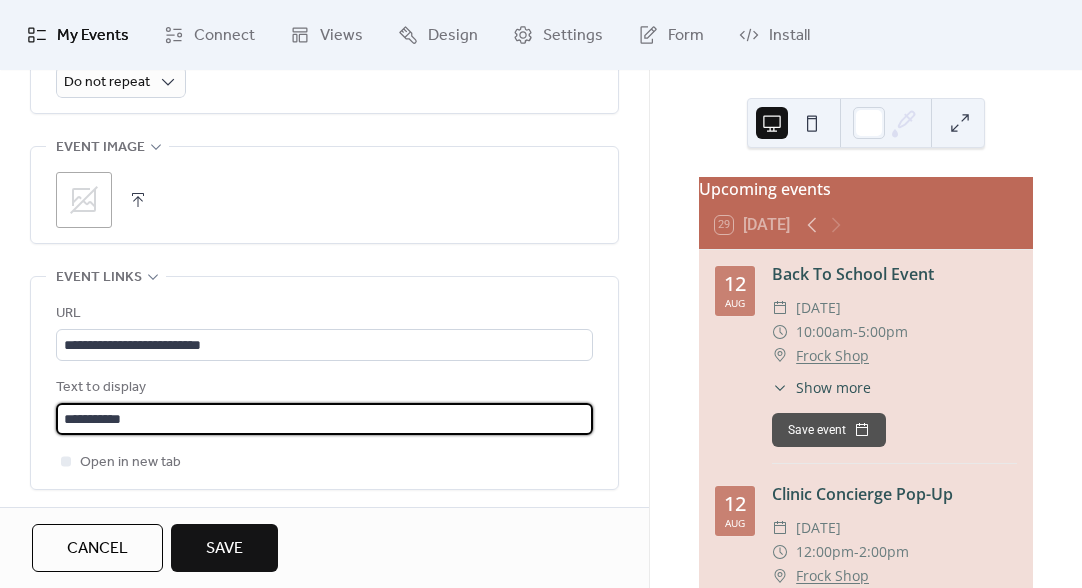 click on "**********" at bounding box center (324, 419) 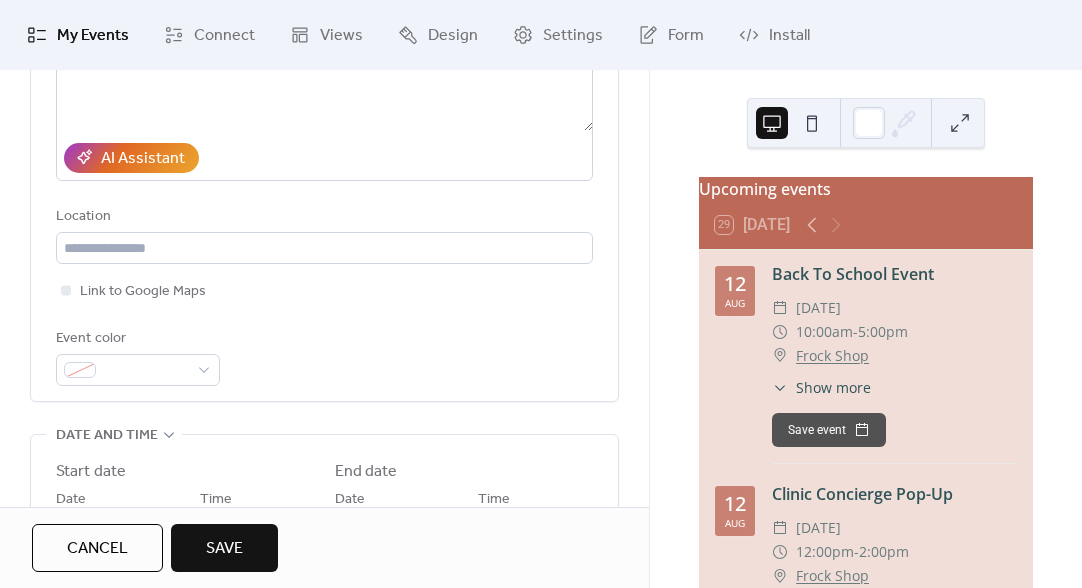 scroll, scrollTop: 0, scrollLeft: 0, axis: both 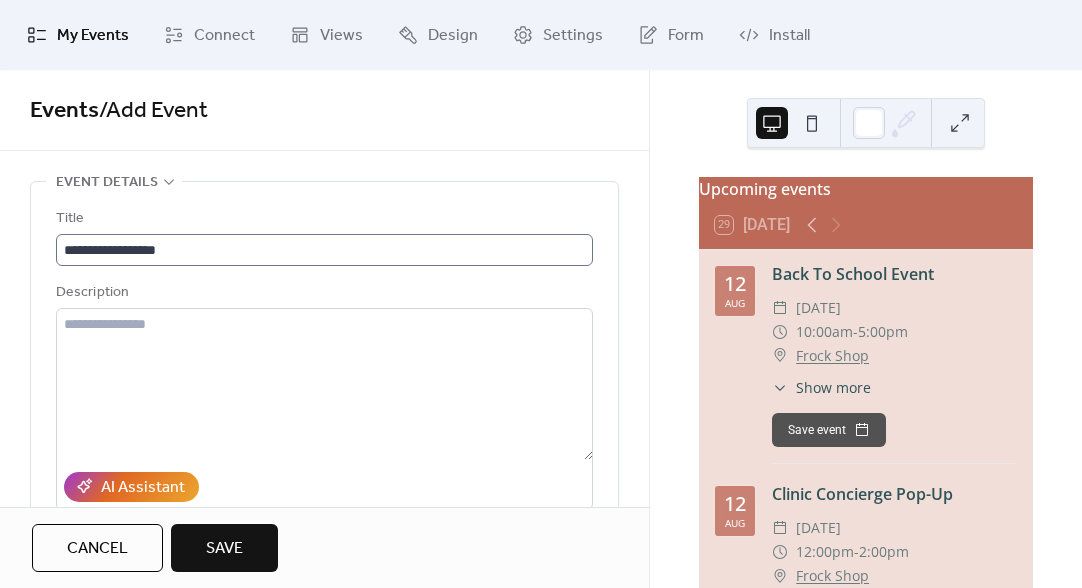 type on "**********" 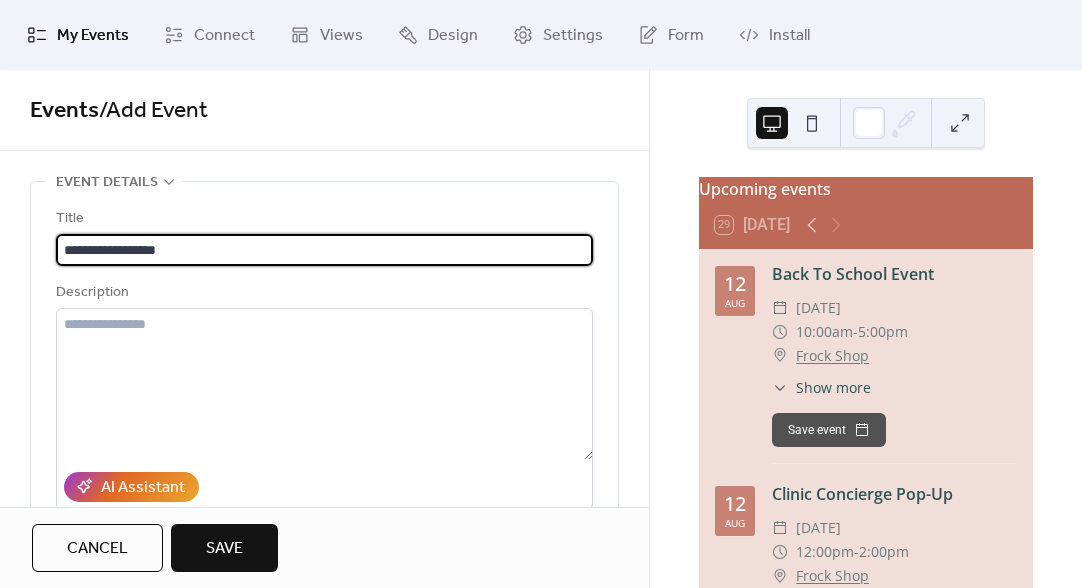 click on "**********" at bounding box center (324, 250) 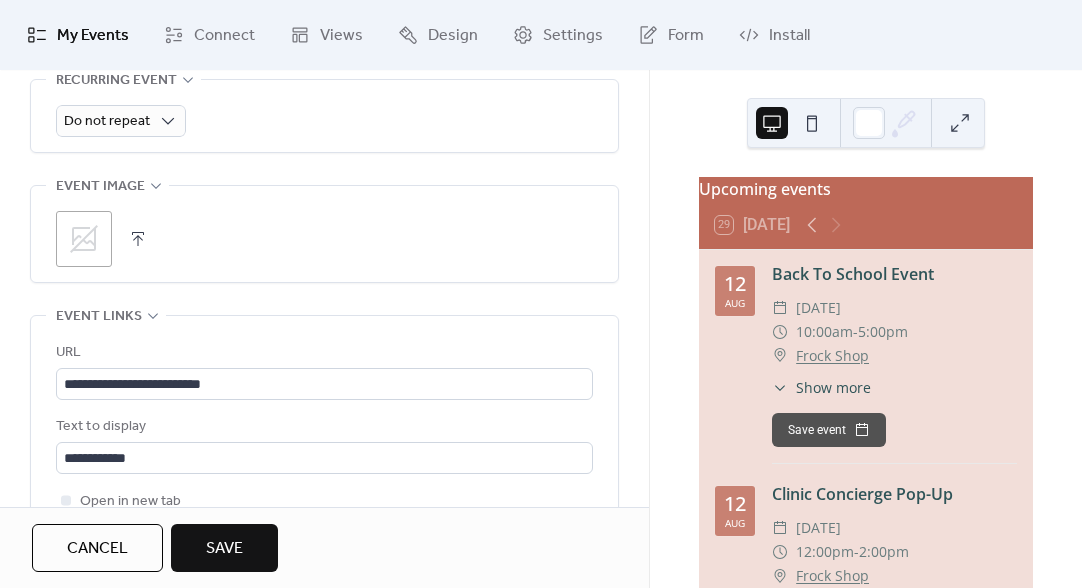 scroll, scrollTop: 919, scrollLeft: 0, axis: vertical 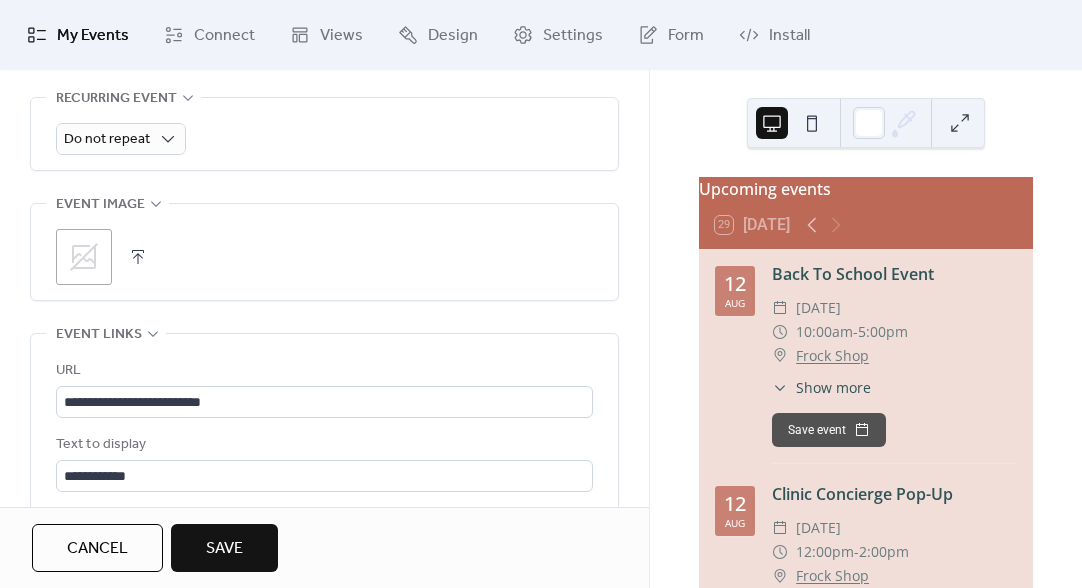 type on "**********" 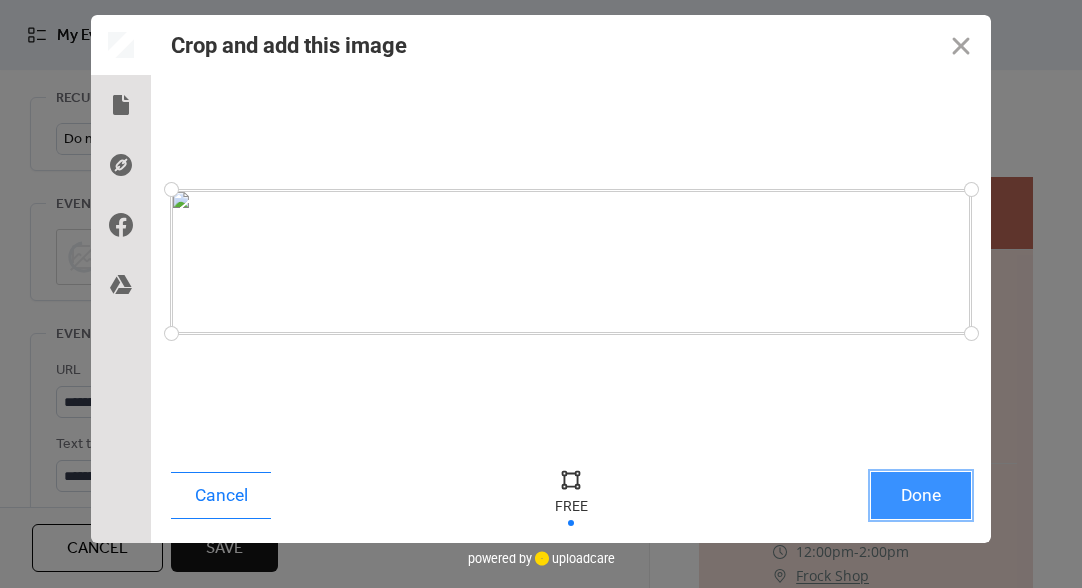 click on "Done" at bounding box center (921, 495) 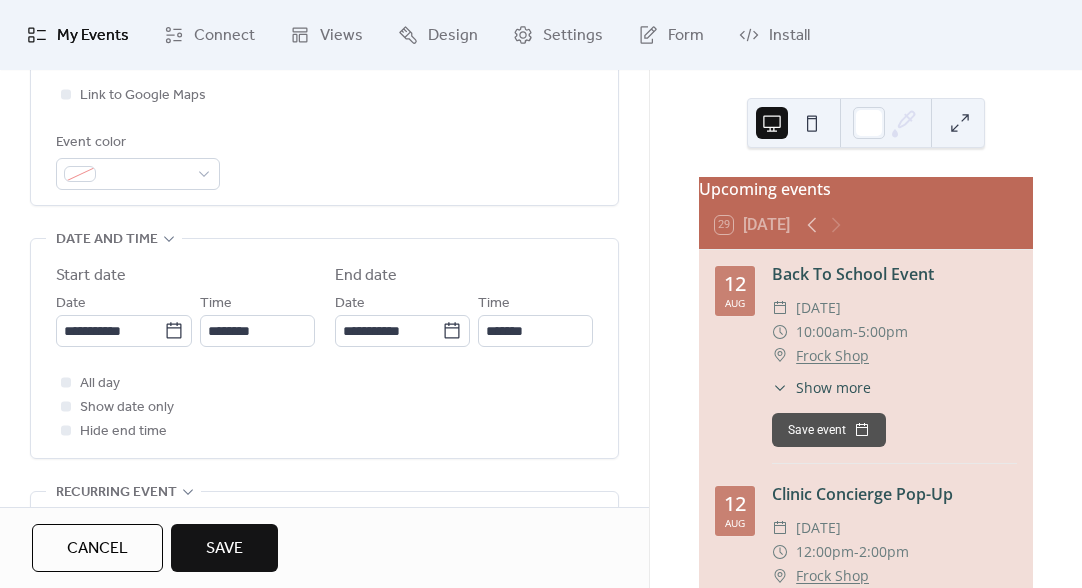 scroll, scrollTop: 523, scrollLeft: 0, axis: vertical 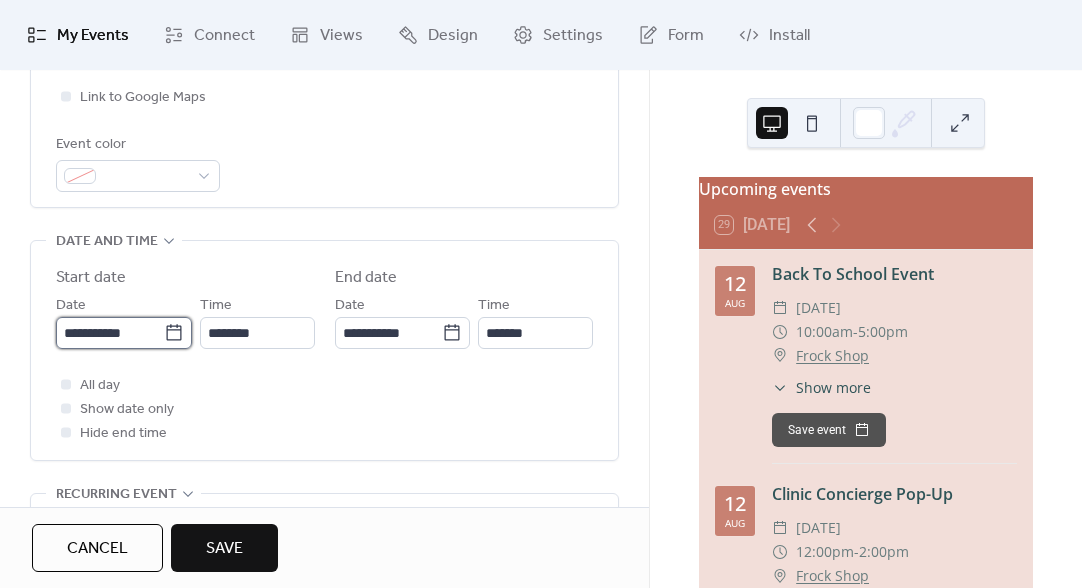 click on "**********" at bounding box center (110, 333) 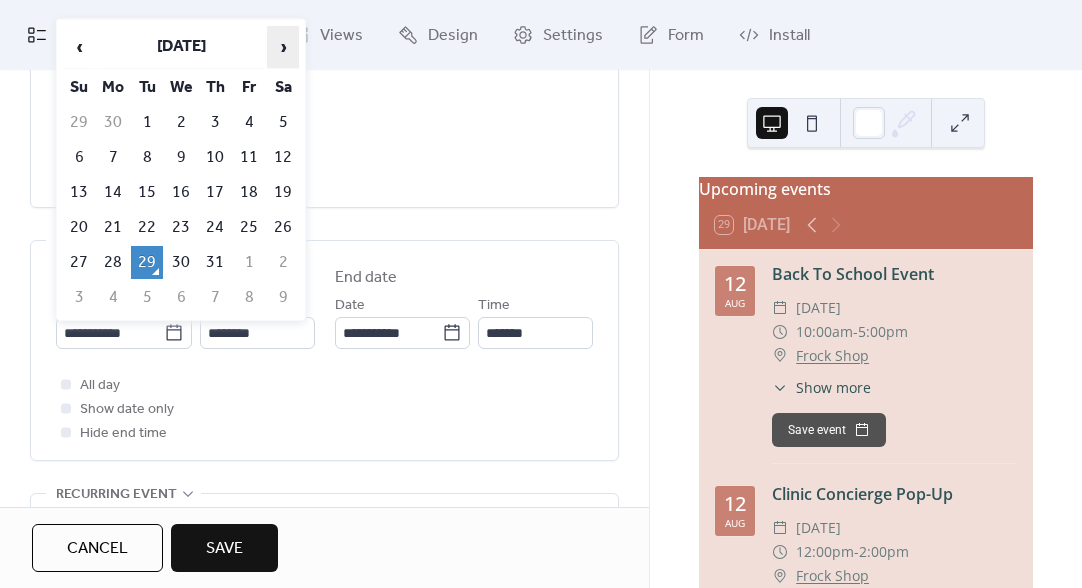 click on "›" at bounding box center [283, 47] 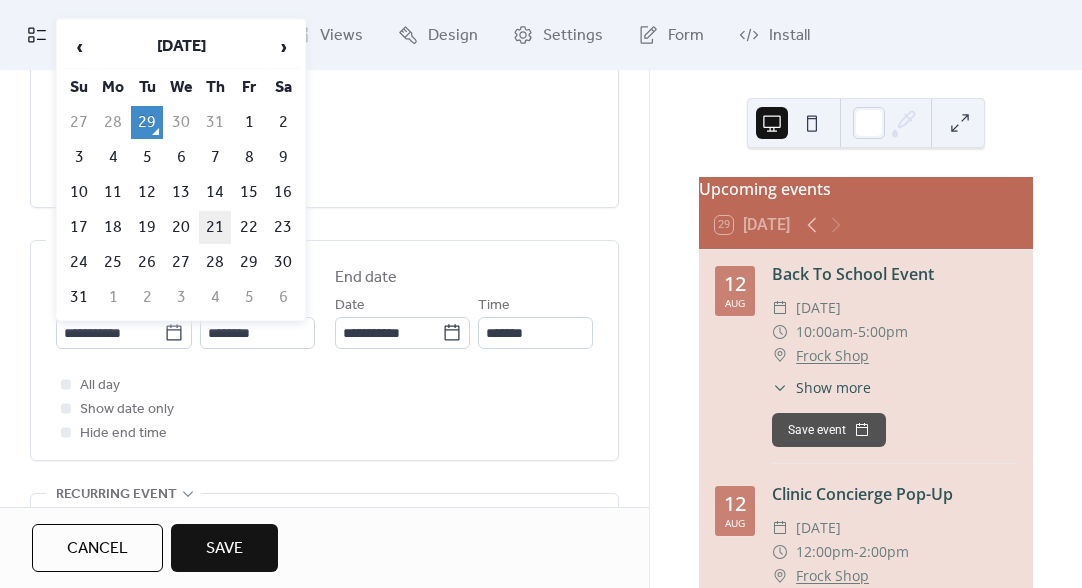 click on "21" at bounding box center (215, 227) 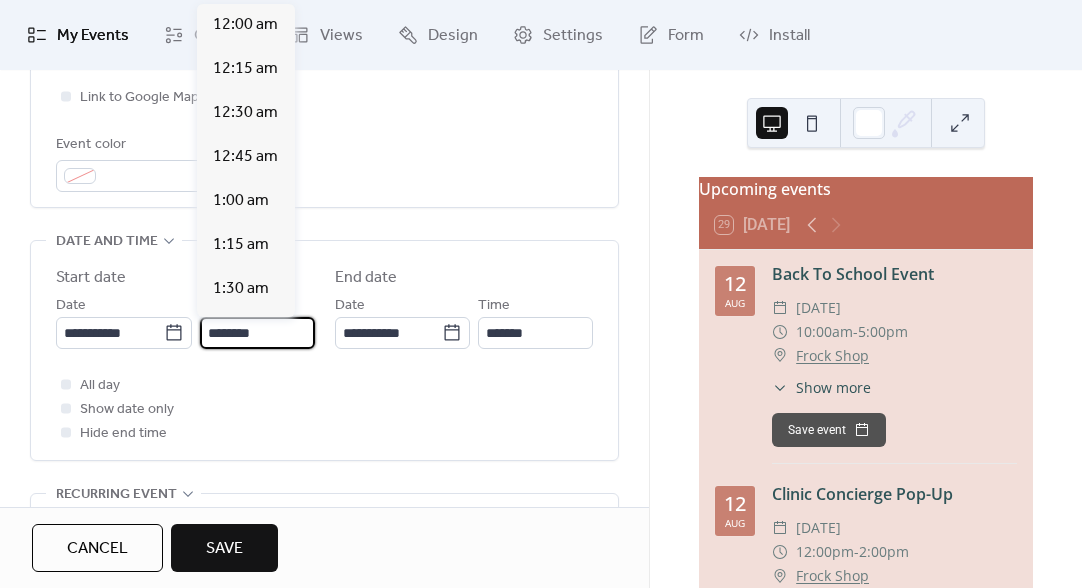 click on "********" at bounding box center [257, 333] 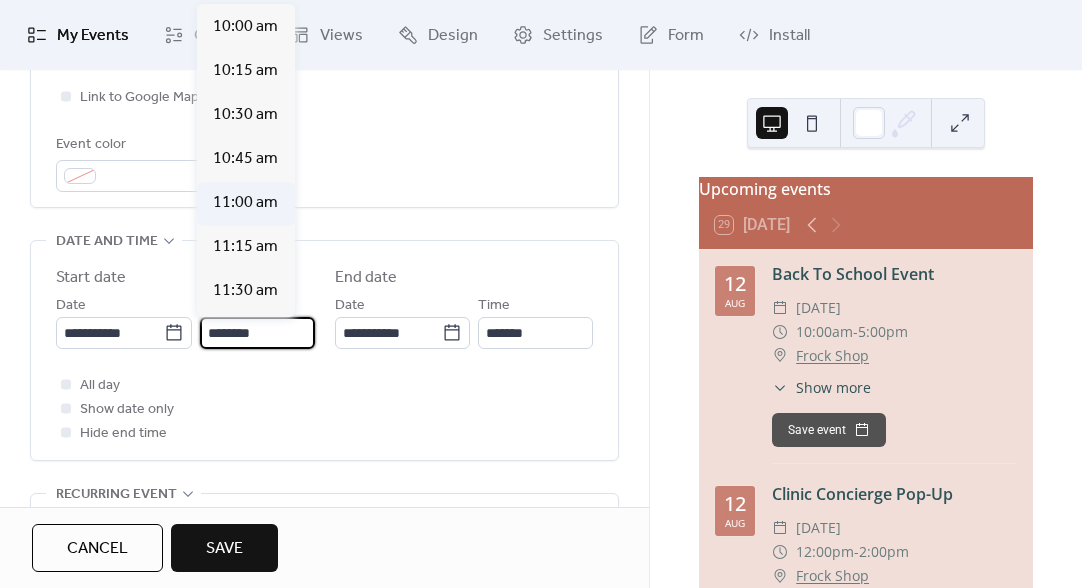 scroll, scrollTop: 1756, scrollLeft: 0, axis: vertical 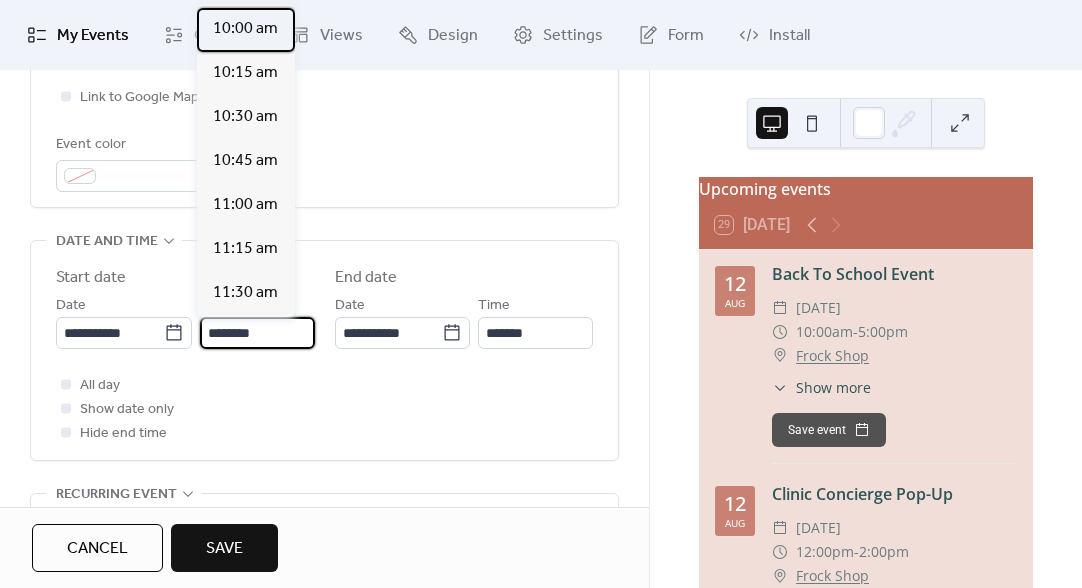 click on "10:00 am" at bounding box center [245, 29] 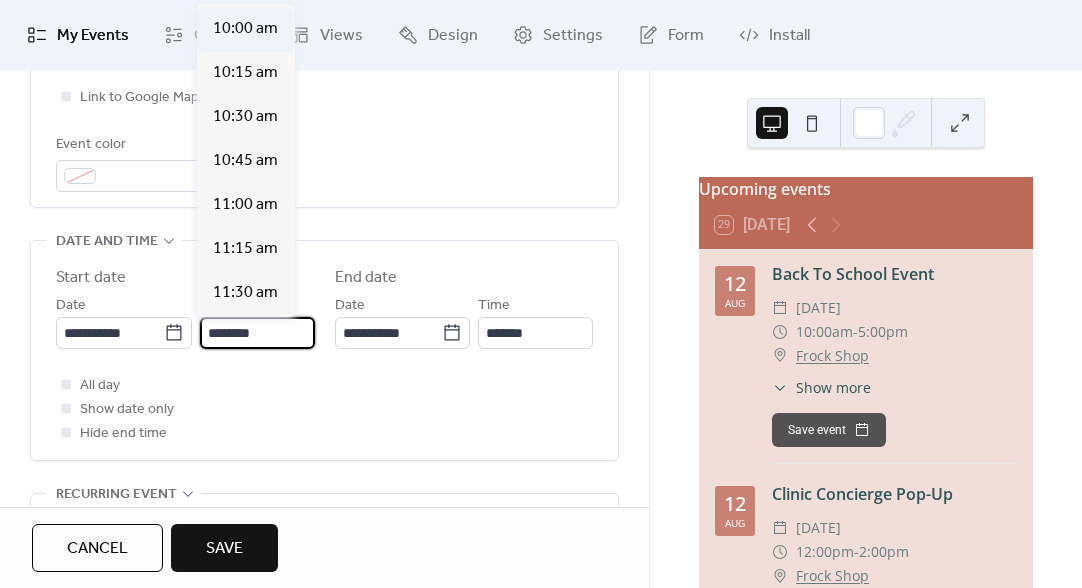 type on "********" 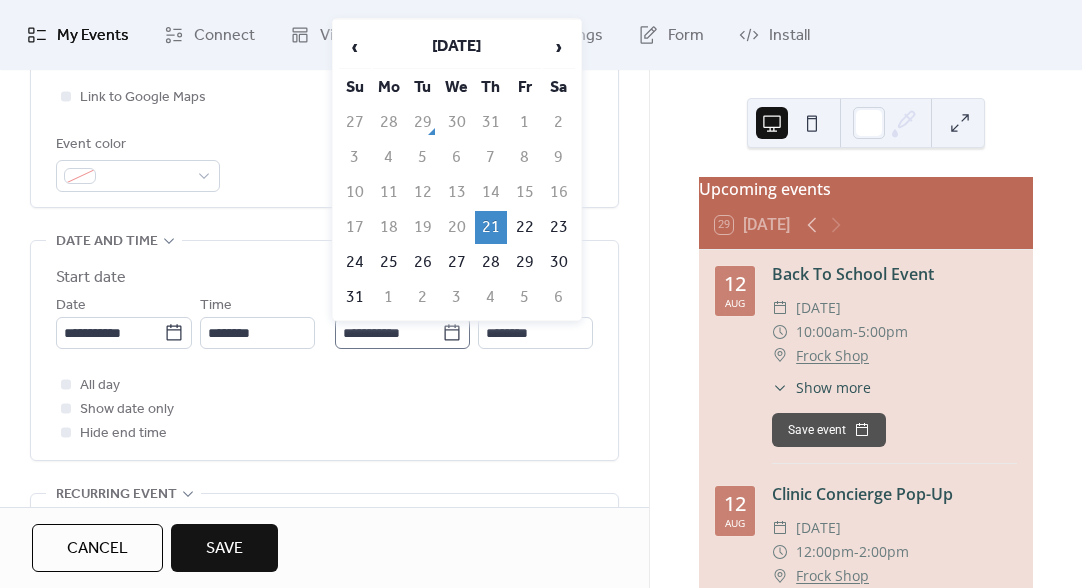 click 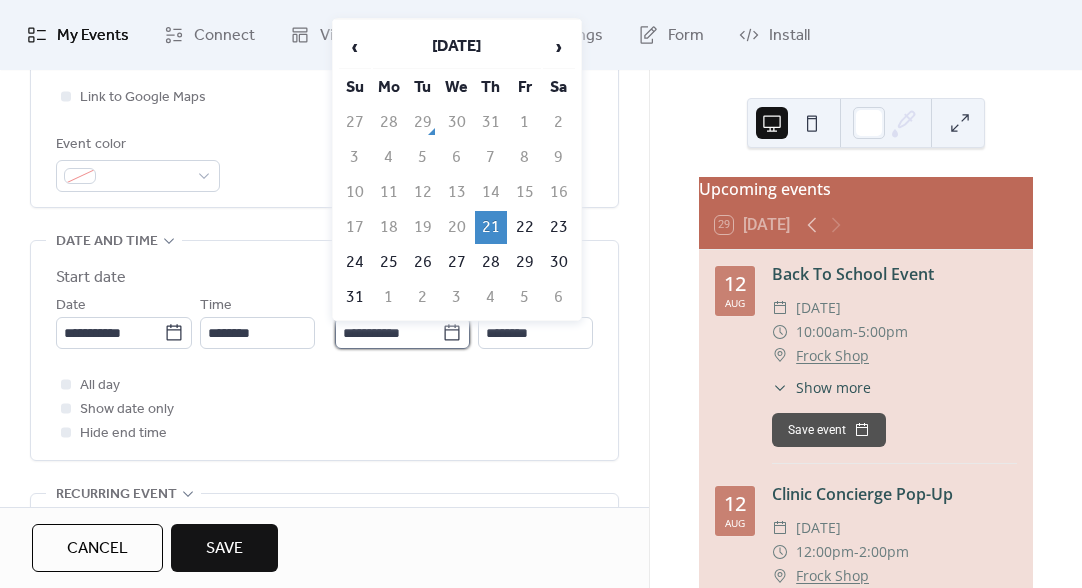 click on "**********" at bounding box center [389, 333] 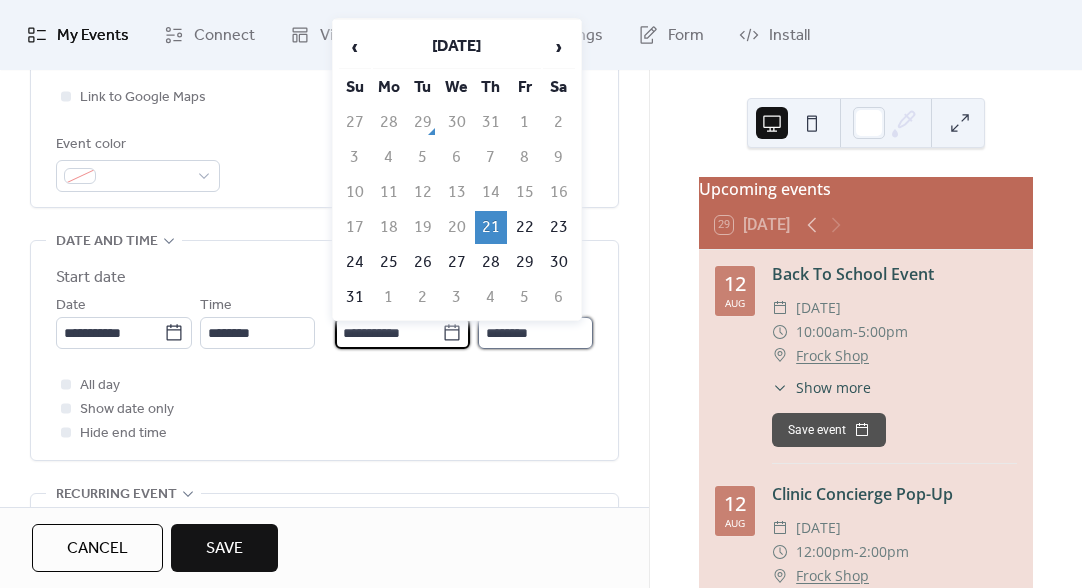 click on "********" at bounding box center [535, 333] 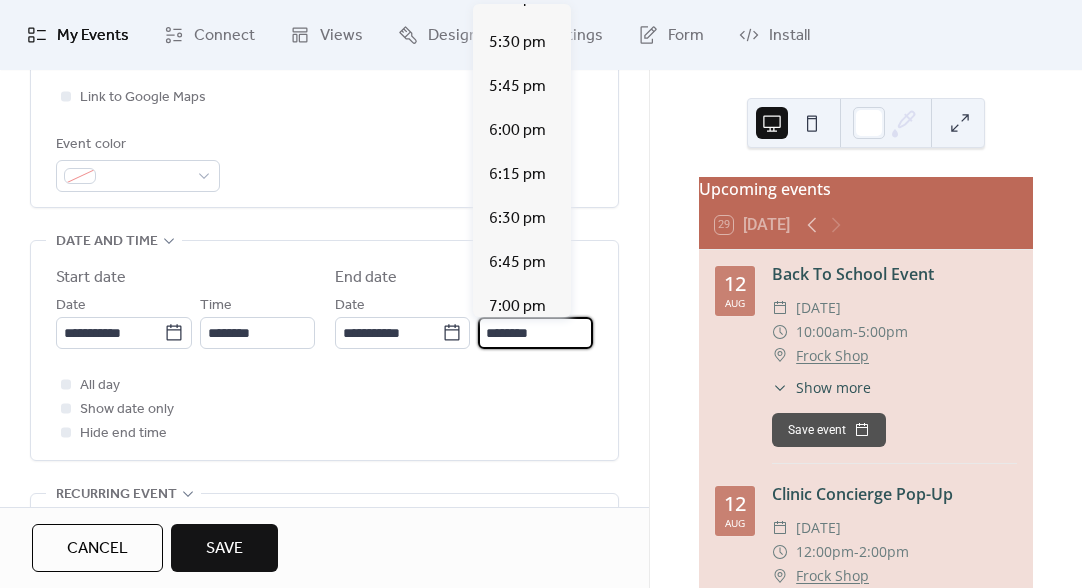 scroll, scrollTop: 1291, scrollLeft: 0, axis: vertical 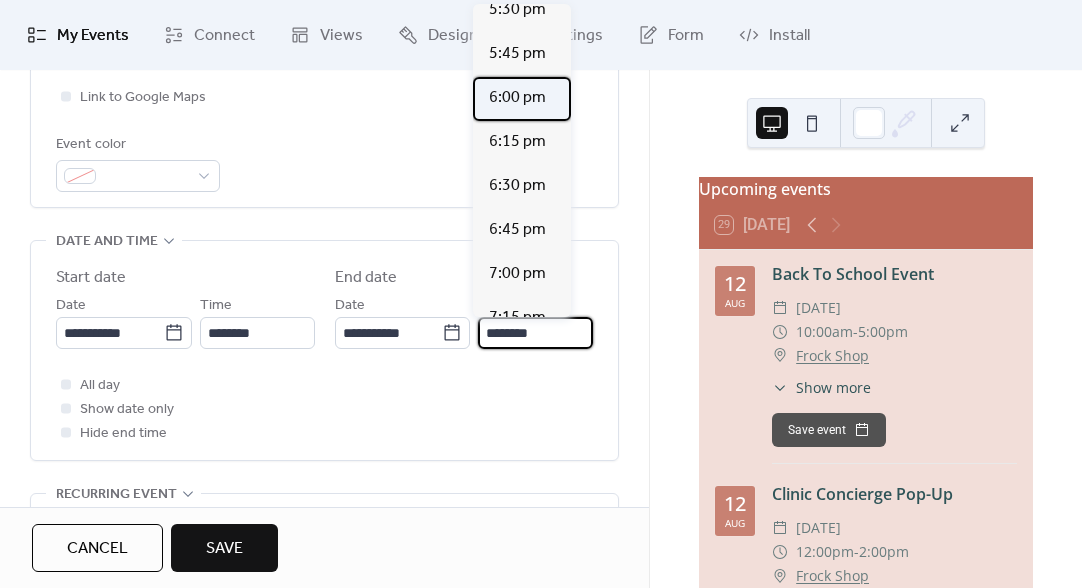 click on "6:00 pm" at bounding box center [517, 98] 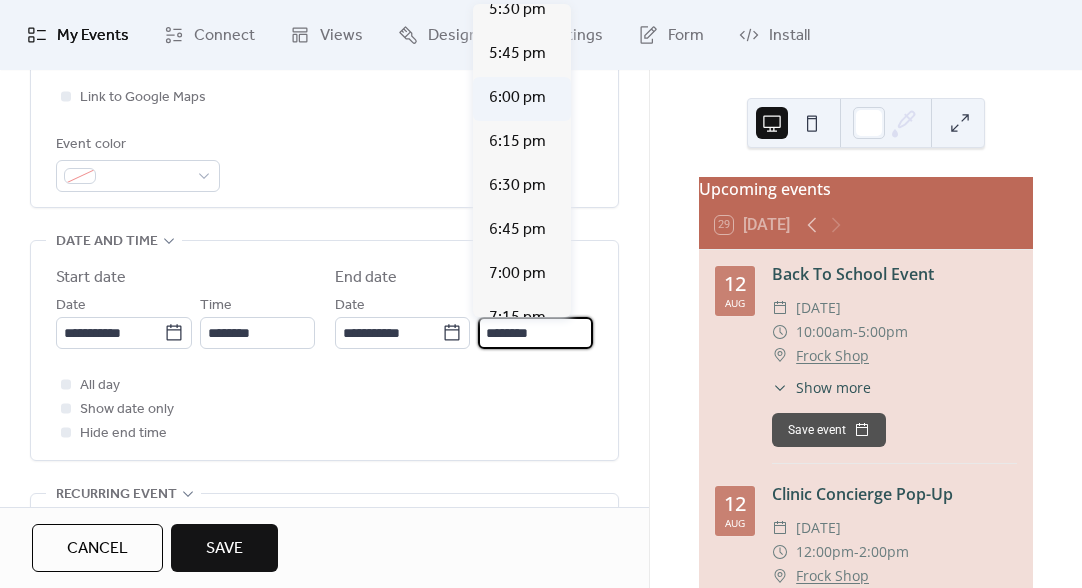 type on "*******" 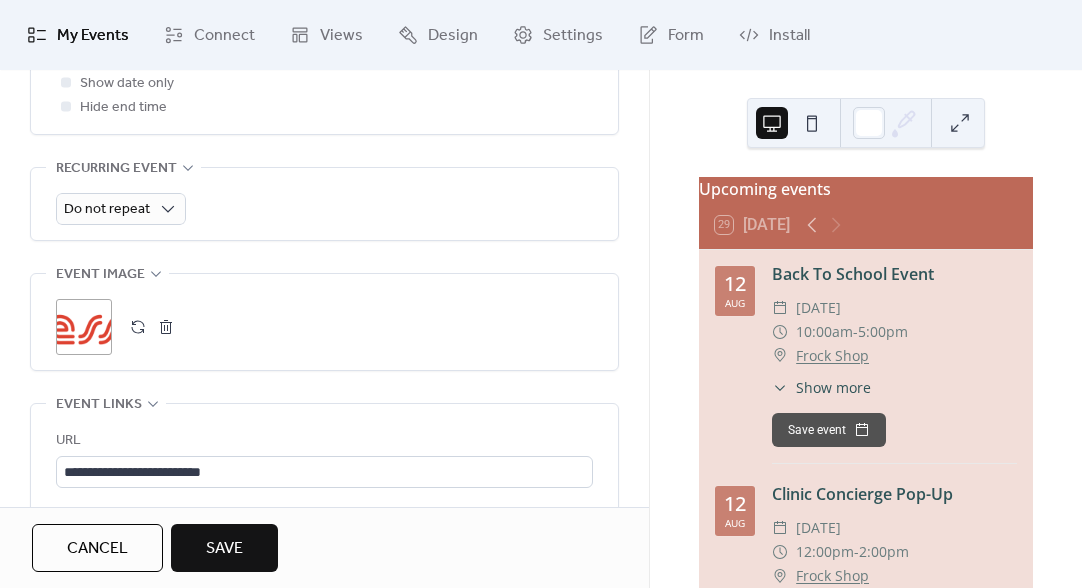 scroll, scrollTop: 1024, scrollLeft: 0, axis: vertical 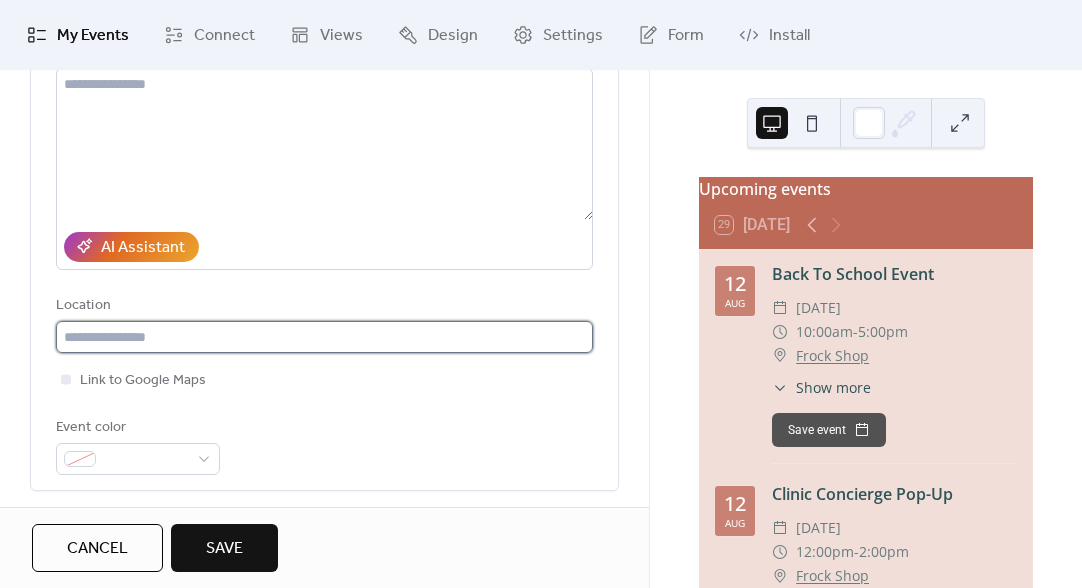 click at bounding box center (324, 337) 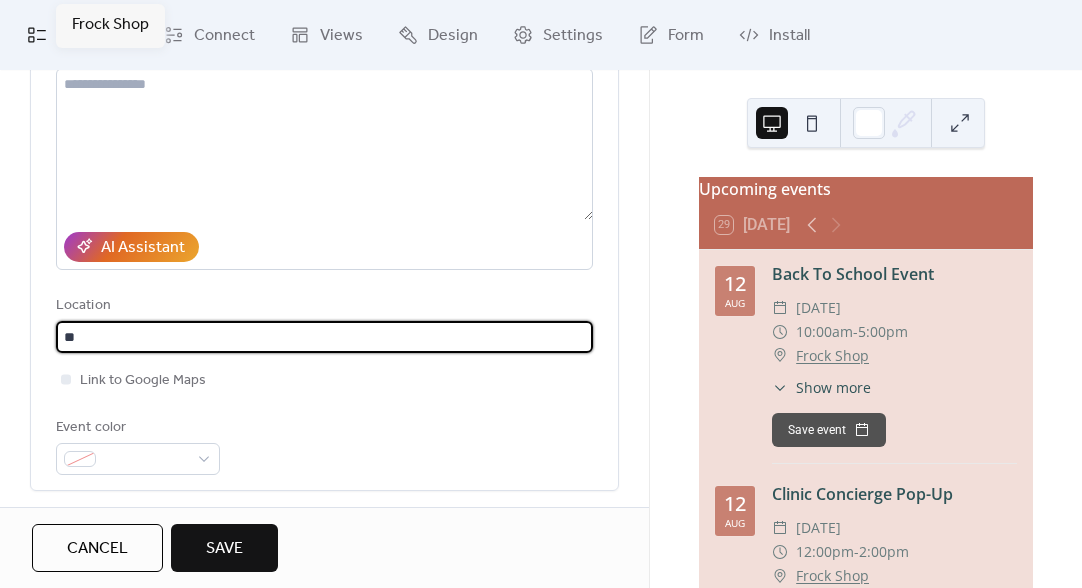 type on "*" 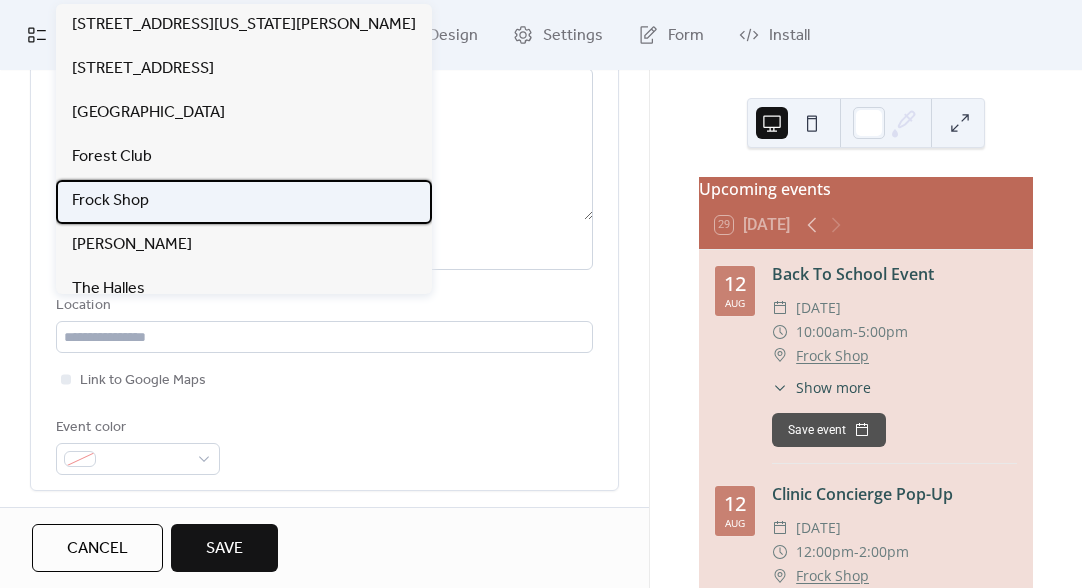 click on "Frock Shop" at bounding box center (244, 202) 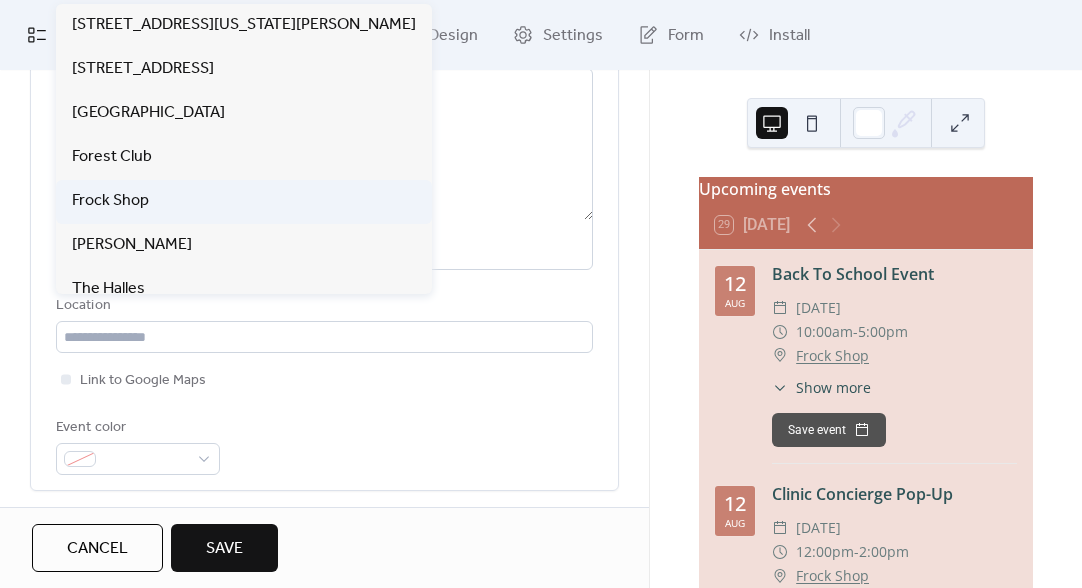 type on "**********" 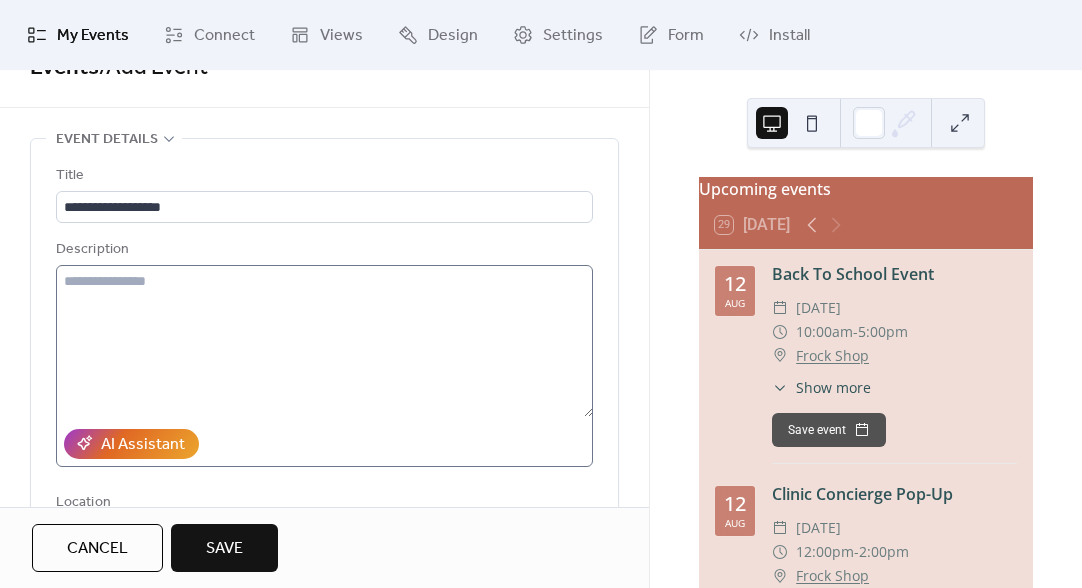 scroll, scrollTop: 0, scrollLeft: 0, axis: both 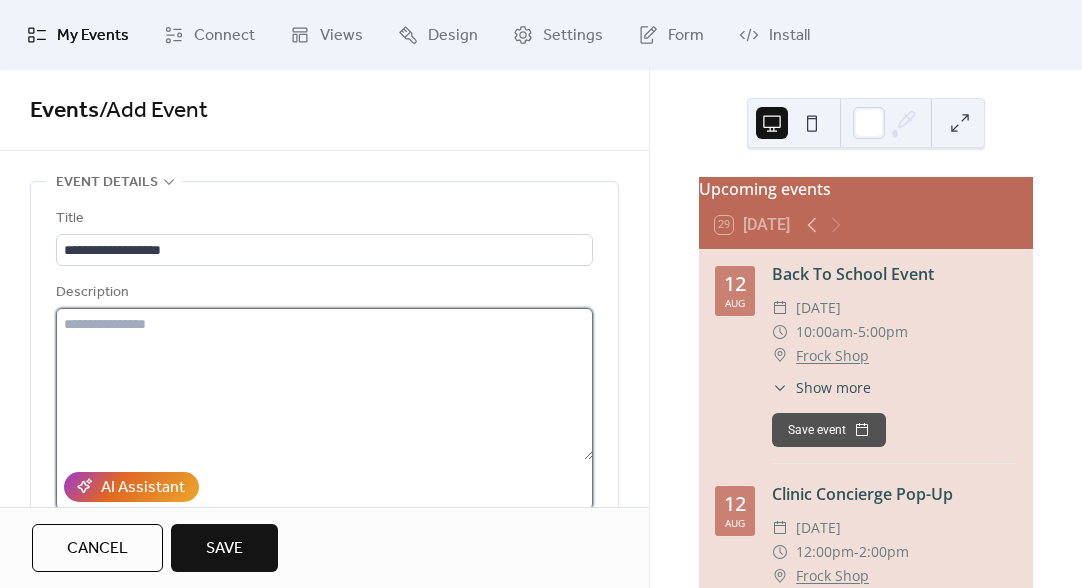 click at bounding box center (324, 384) 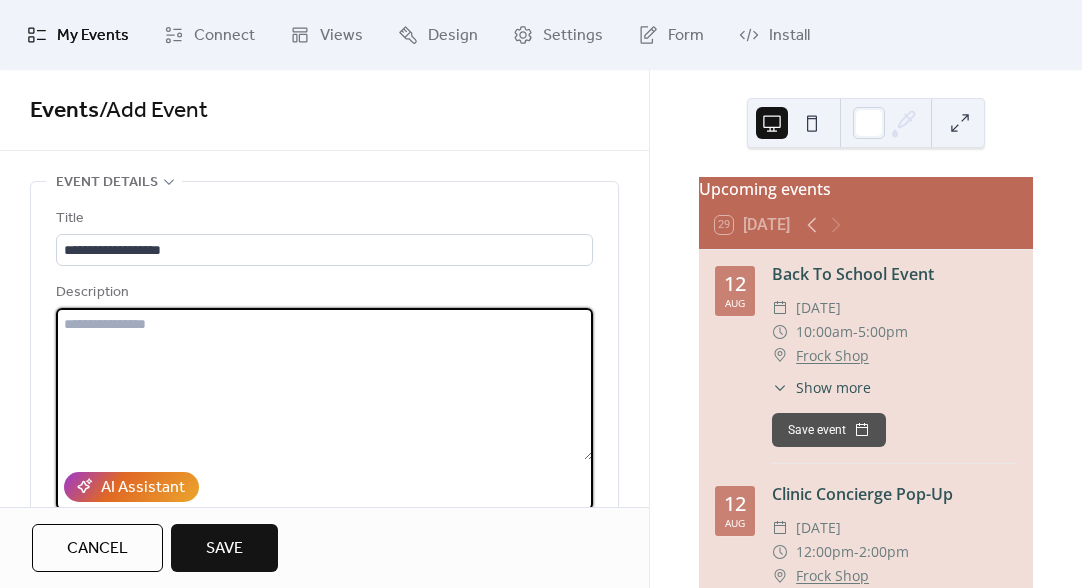 paste on "**********" 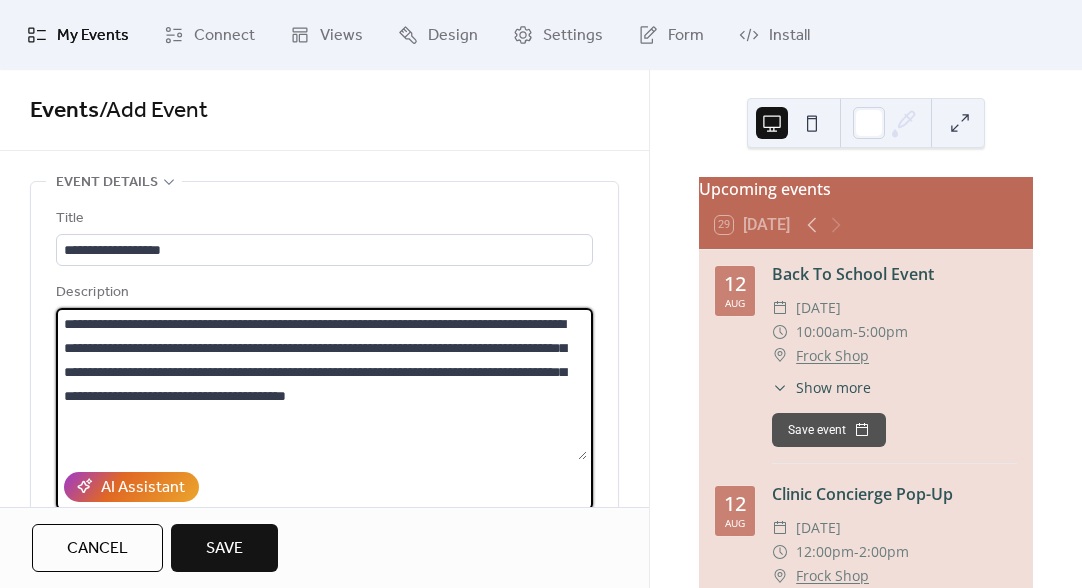 click on "**********" at bounding box center [321, 384] 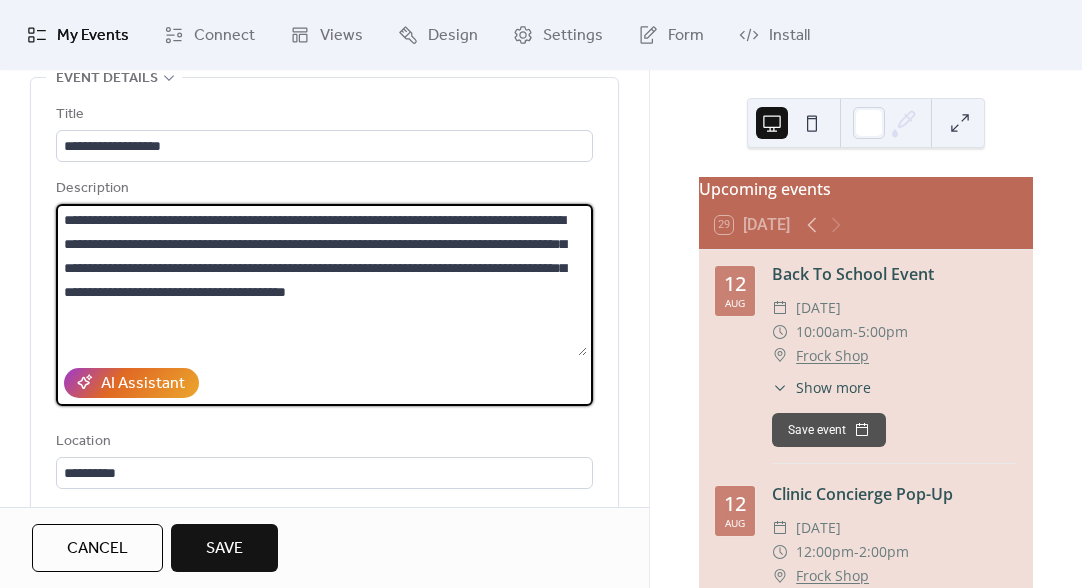 scroll, scrollTop: 272, scrollLeft: 0, axis: vertical 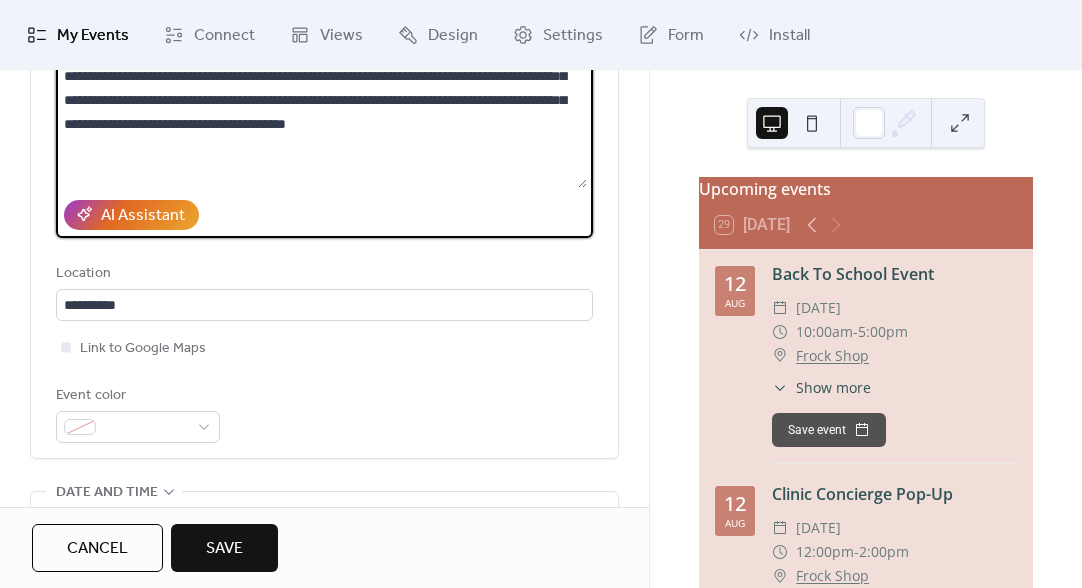 click on "**********" at bounding box center (321, 112) 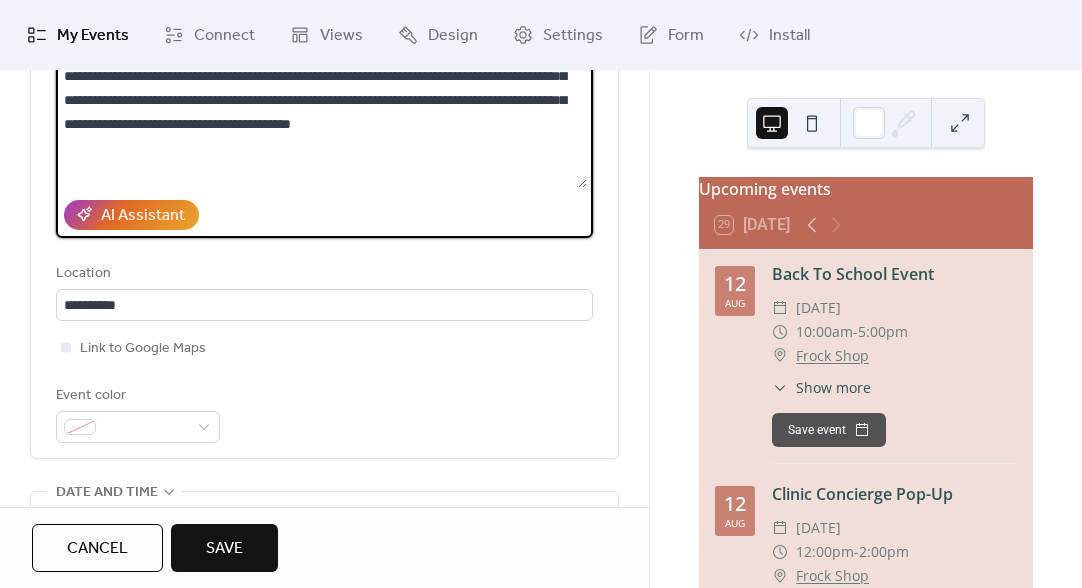 type on "**********" 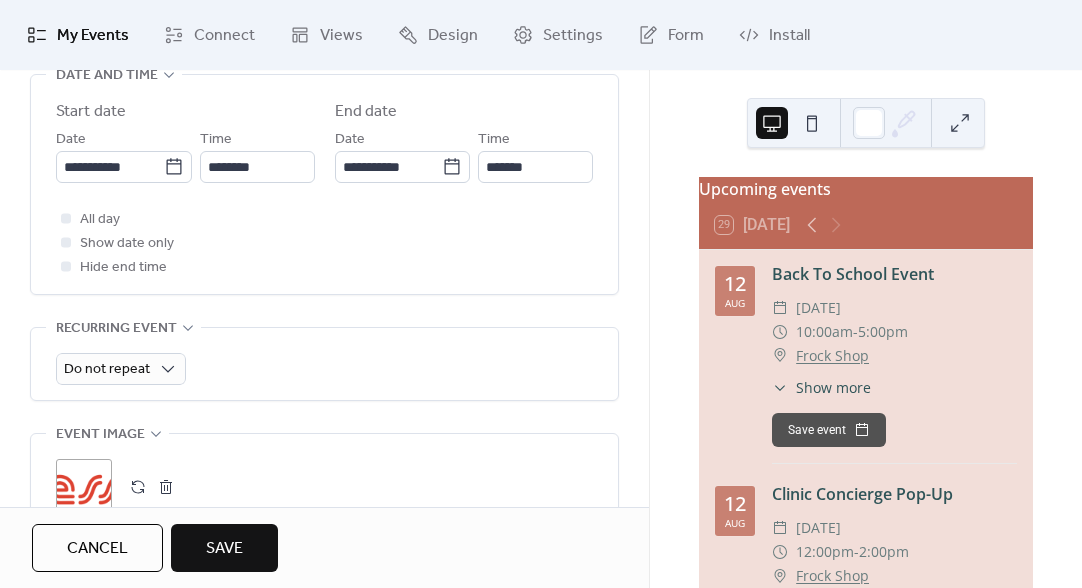 scroll, scrollTop: 780, scrollLeft: 0, axis: vertical 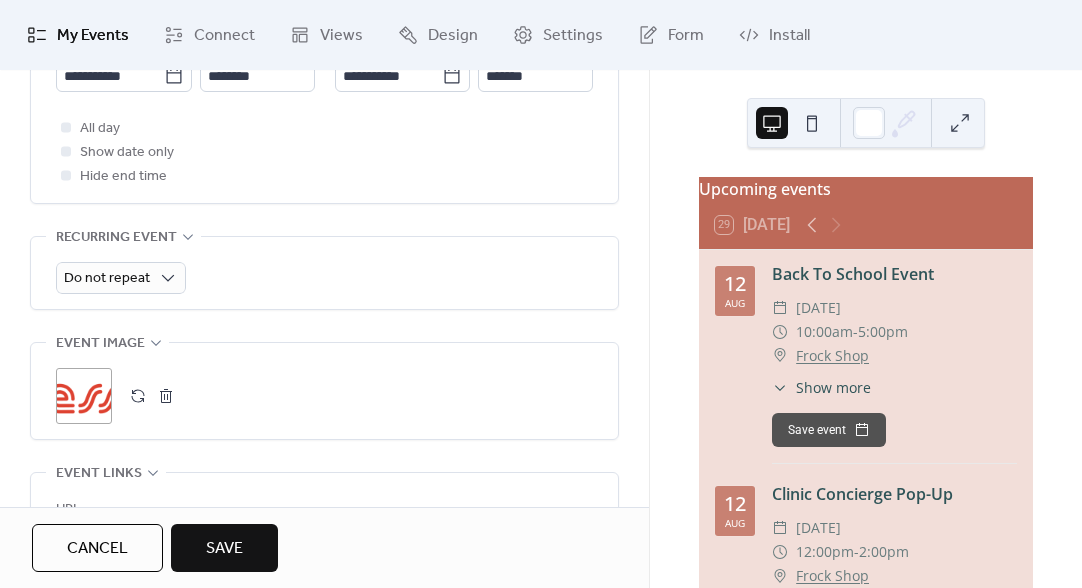 click on "Save" at bounding box center (224, 549) 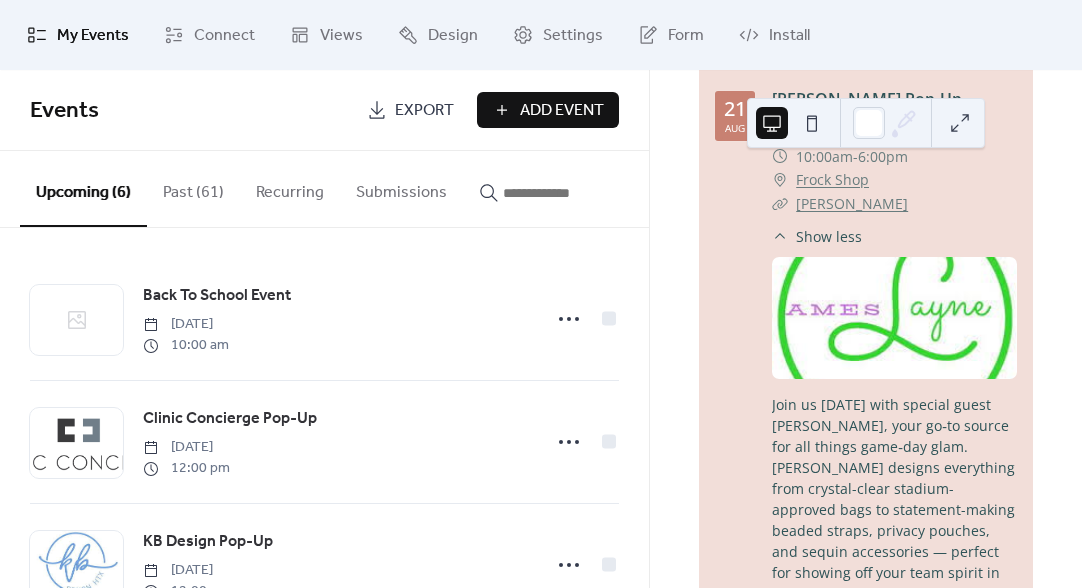 scroll, scrollTop: 883, scrollLeft: 0, axis: vertical 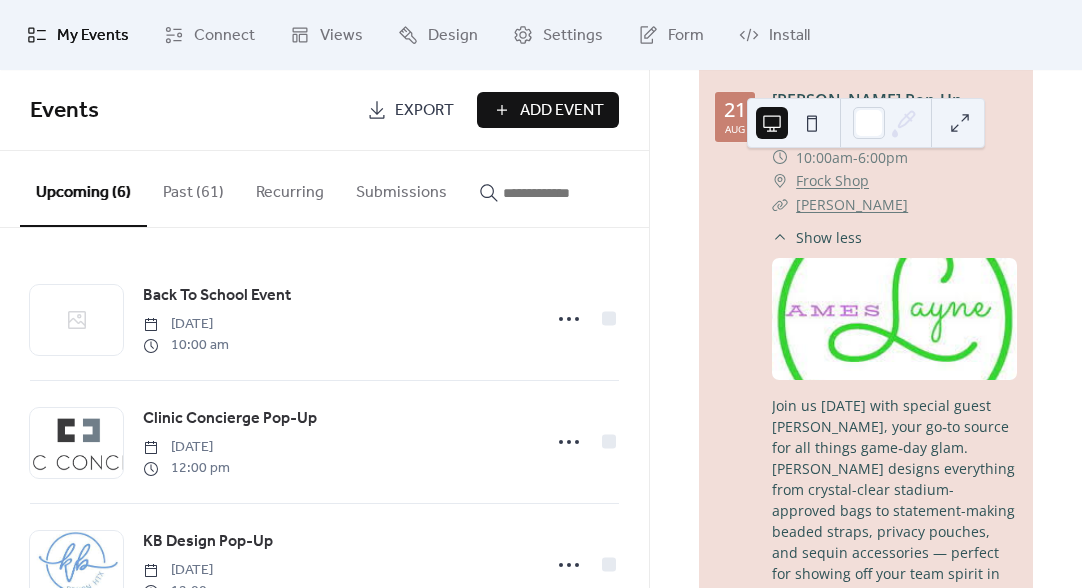 click on "Show less" at bounding box center (829, 237) 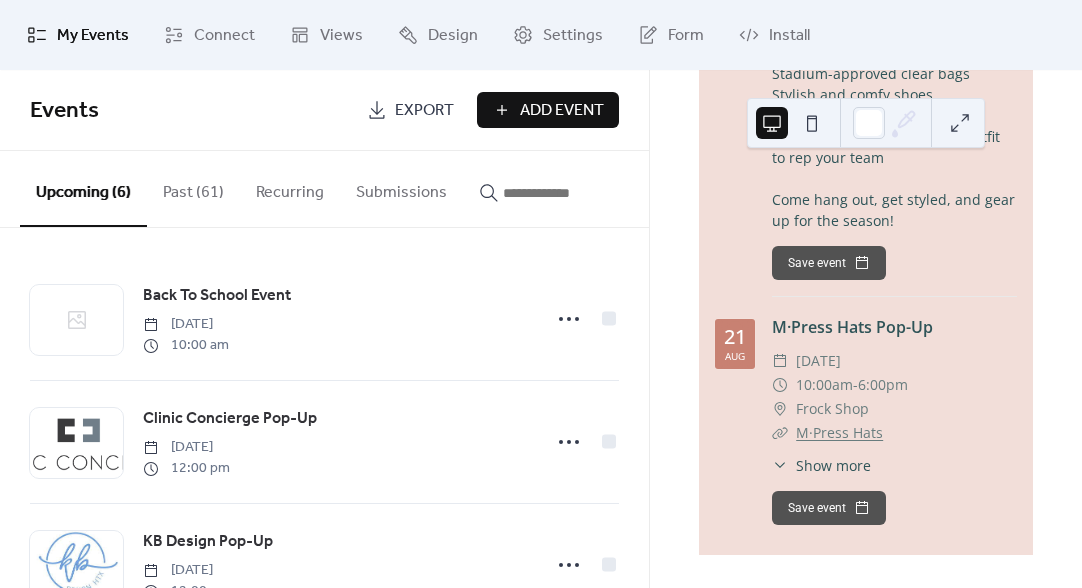 scroll, scrollTop: 1518, scrollLeft: 0, axis: vertical 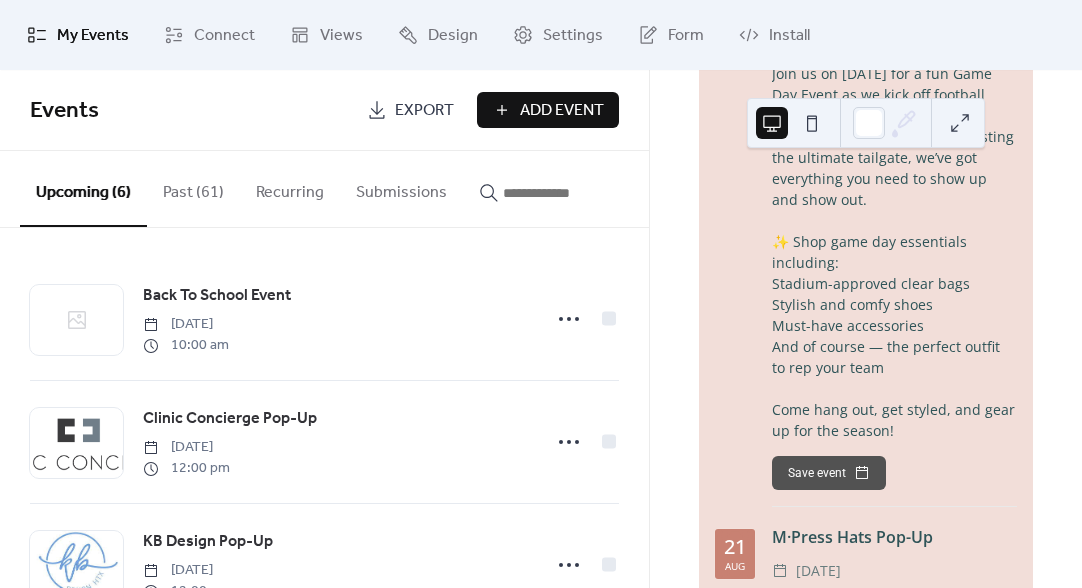 click on "Add Event" at bounding box center [562, 111] 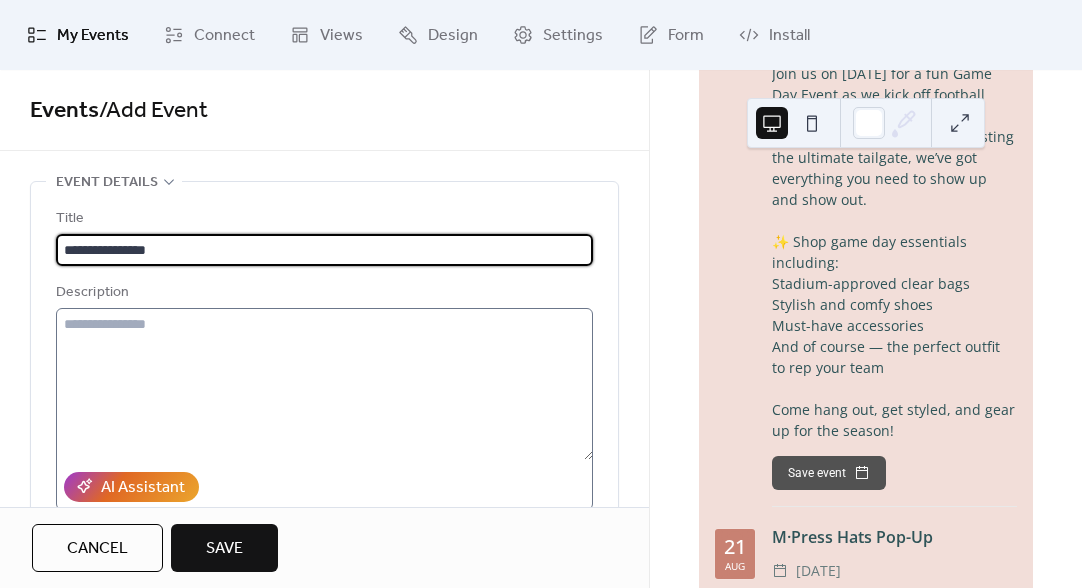 type on "**********" 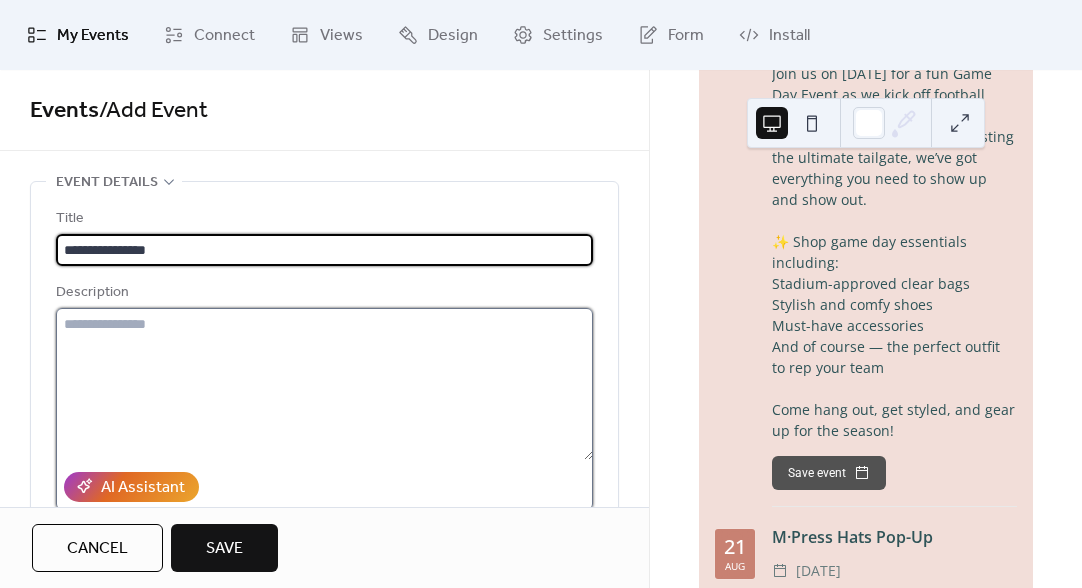 click at bounding box center (324, 384) 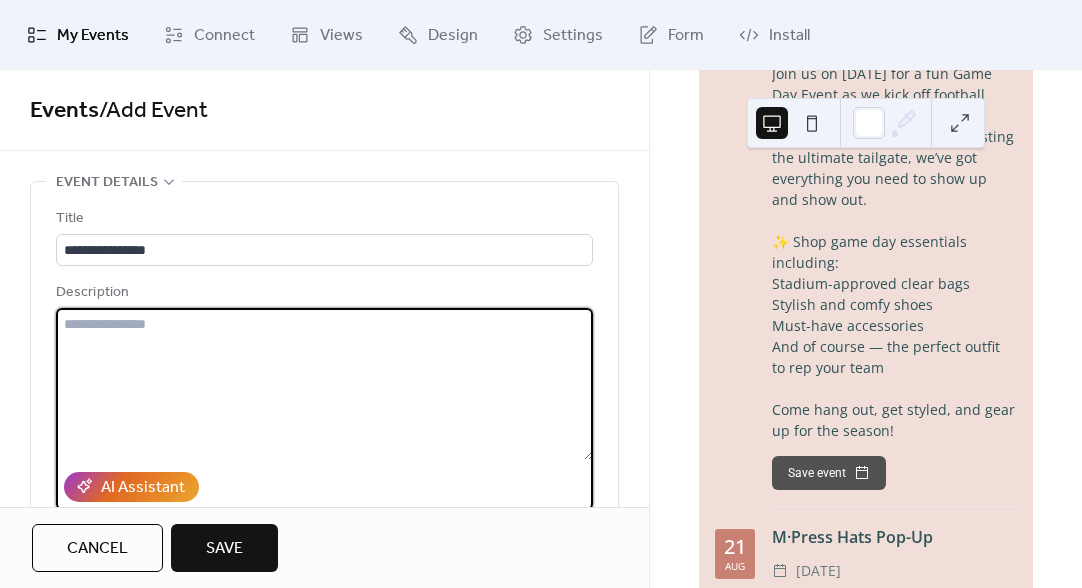 paste on "**********" 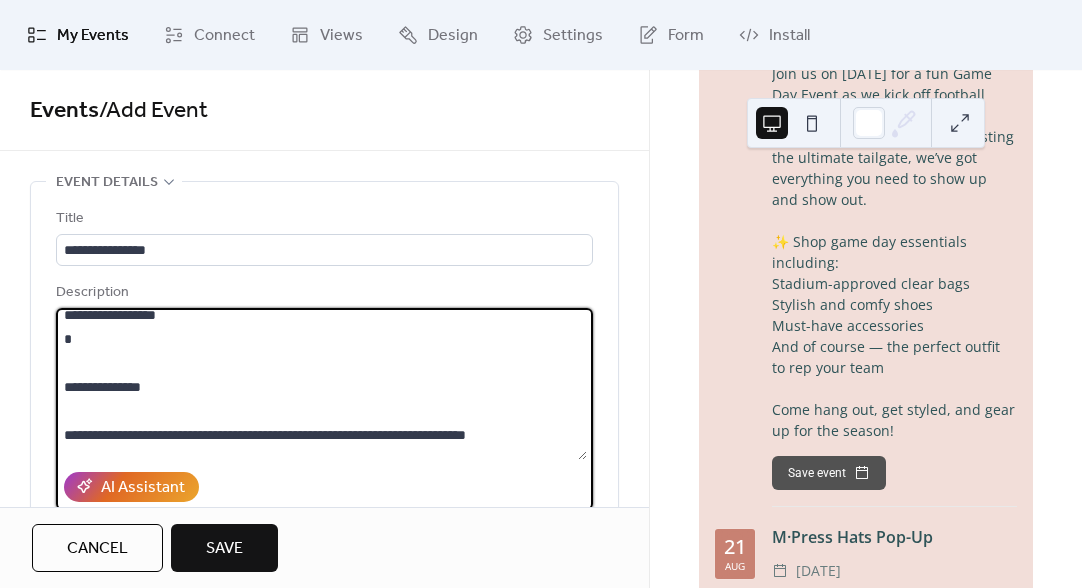 scroll, scrollTop: 0, scrollLeft: 0, axis: both 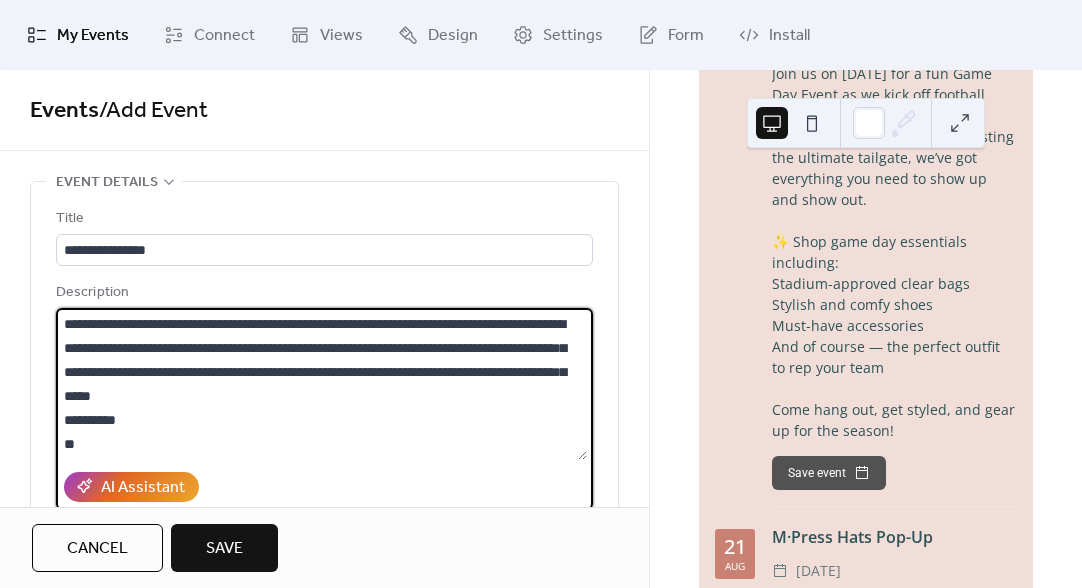 drag, startPoint x: 206, startPoint y: 321, endPoint x: 110, endPoint y: 316, distance: 96.13012 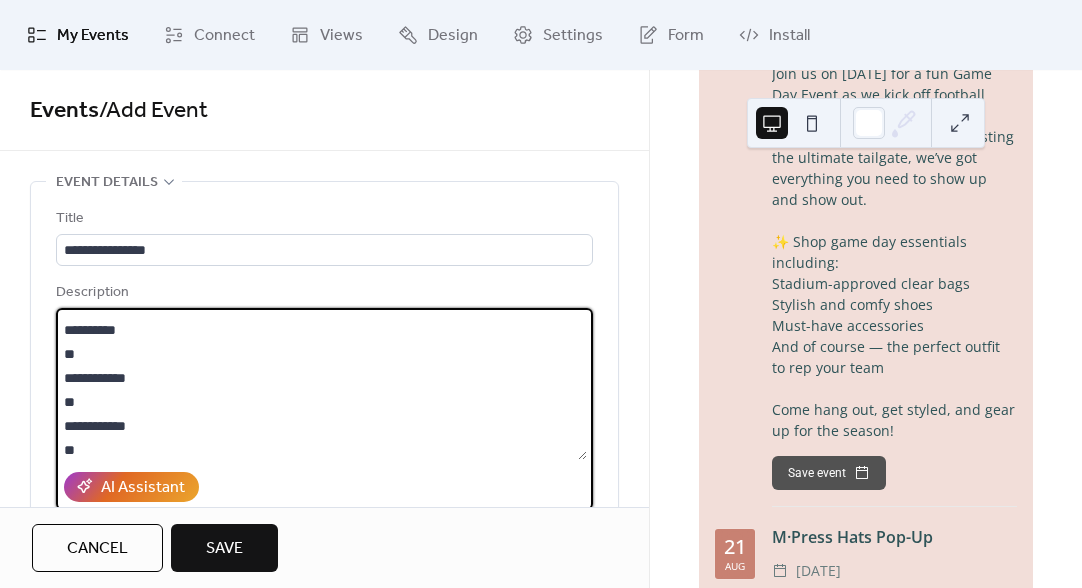 scroll, scrollTop: 70, scrollLeft: 0, axis: vertical 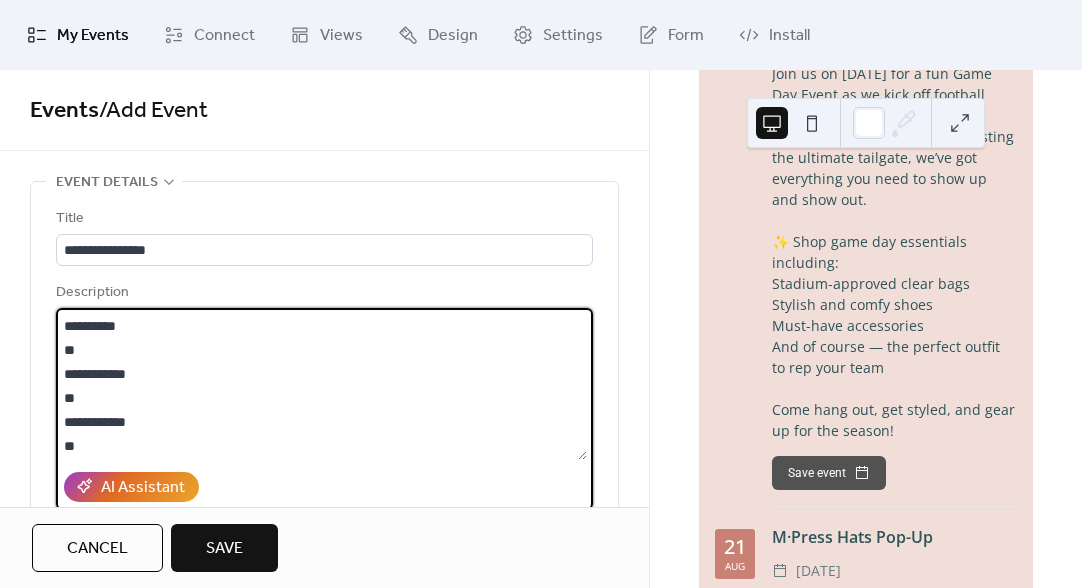 drag, startPoint x: 153, startPoint y: 444, endPoint x: 65, endPoint y: 349, distance: 129.49518 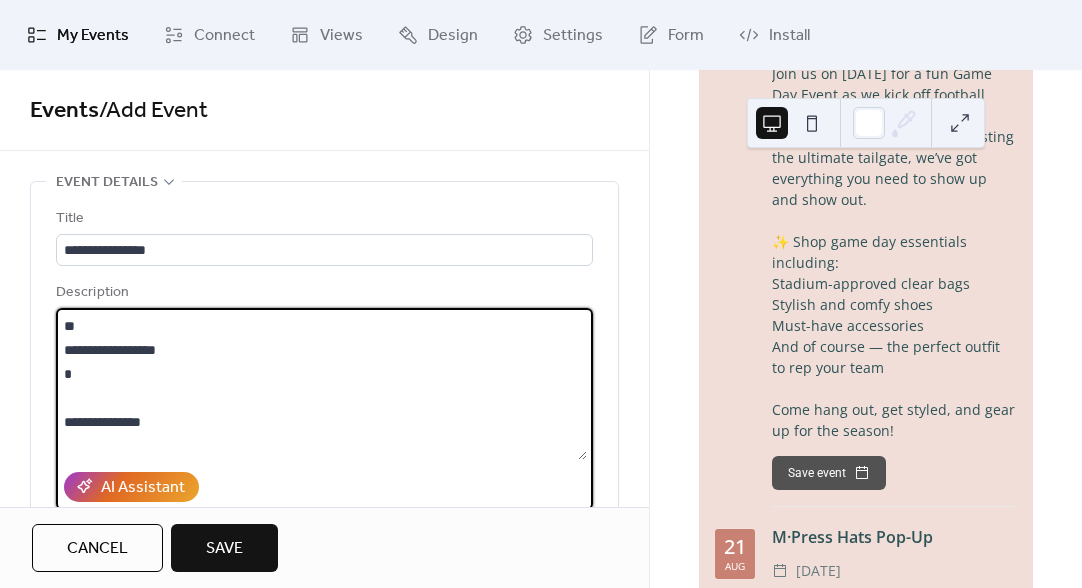 scroll, scrollTop: 46, scrollLeft: 0, axis: vertical 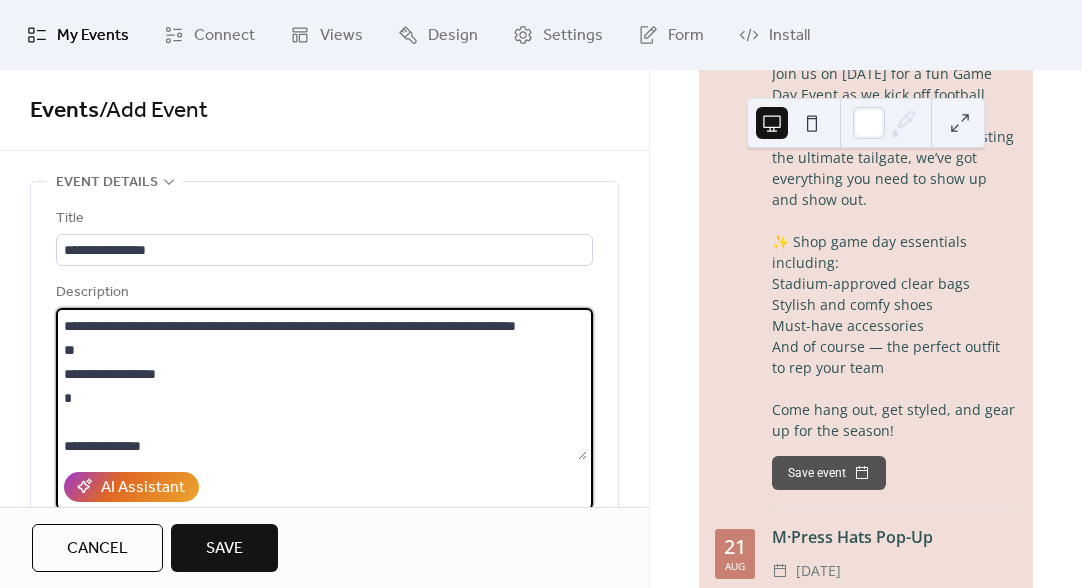 drag, startPoint x: 194, startPoint y: 413, endPoint x: 52, endPoint y: 362, distance: 150.88075 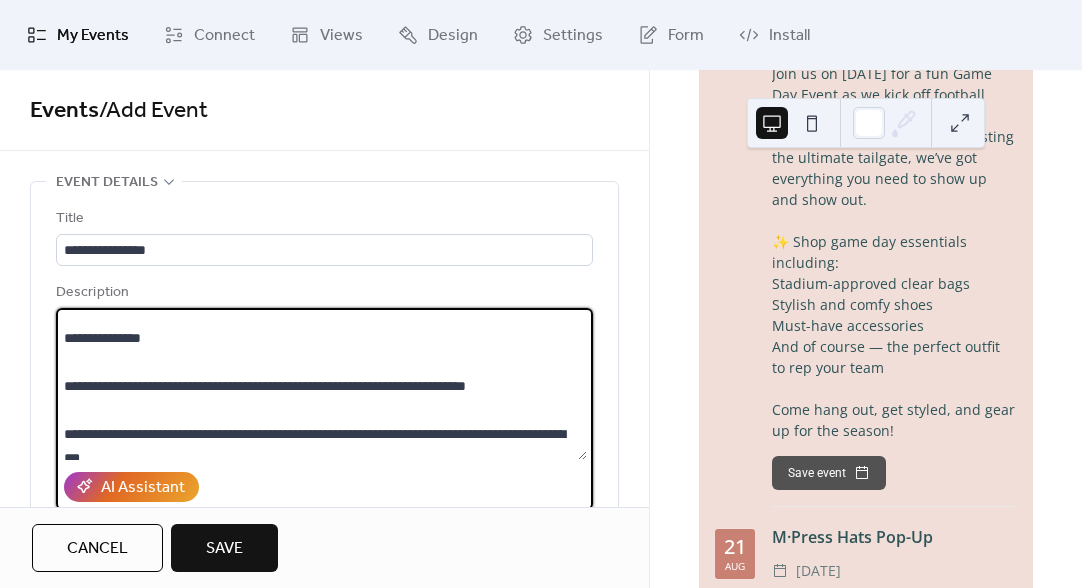 scroll, scrollTop: 89, scrollLeft: 0, axis: vertical 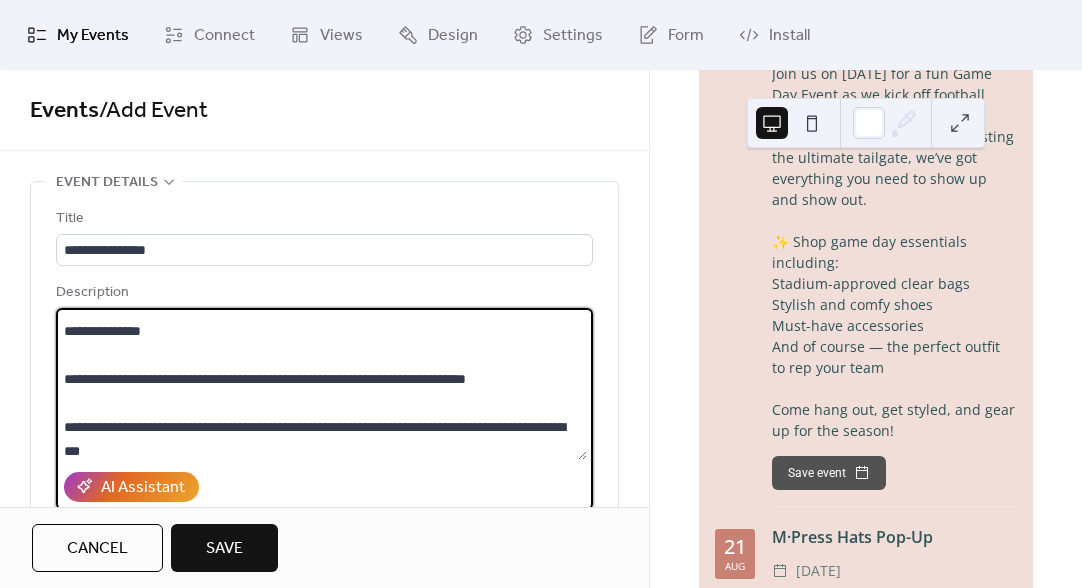 click on "**********" at bounding box center (321, 384) 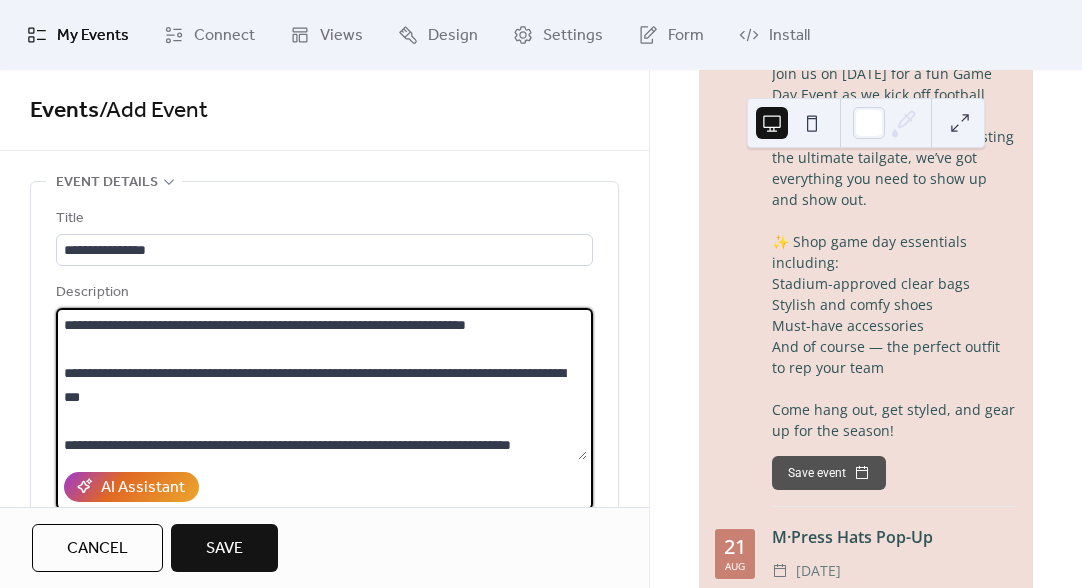 scroll, scrollTop: 95, scrollLeft: 0, axis: vertical 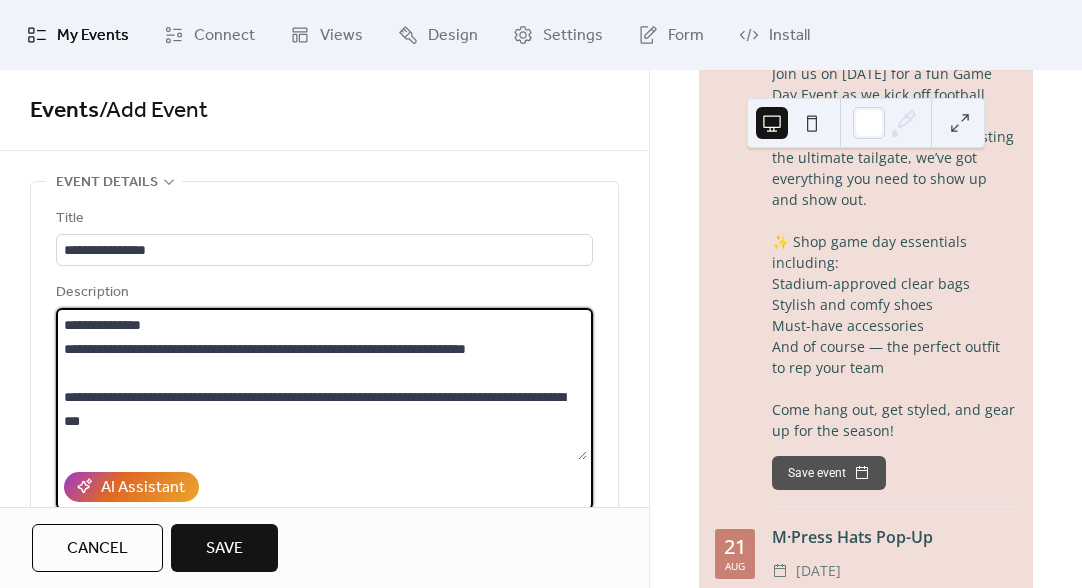 click on "**********" at bounding box center (321, 384) 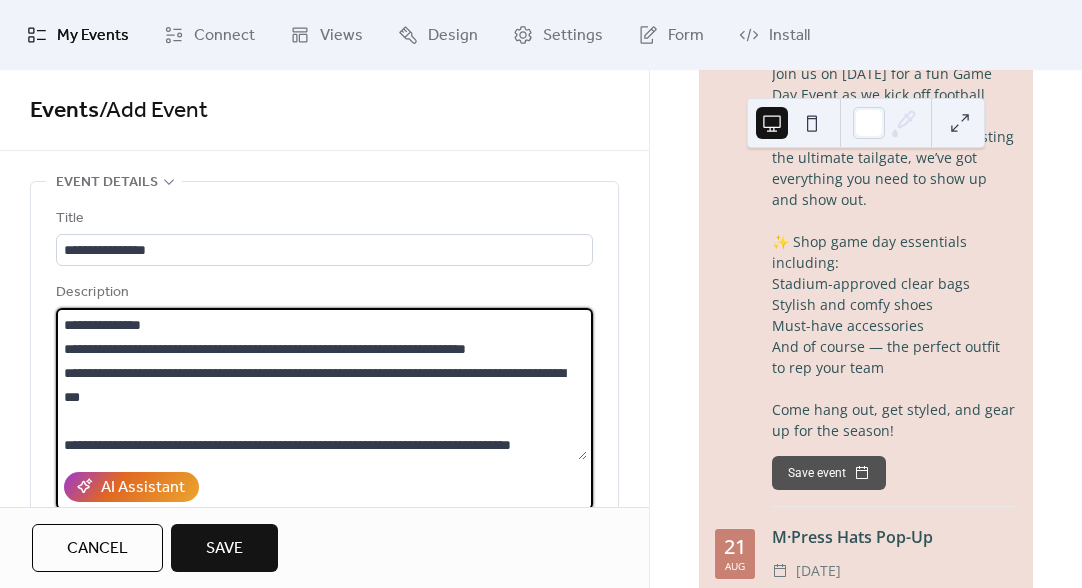 scroll, scrollTop: 155, scrollLeft: 0, axis: vertical 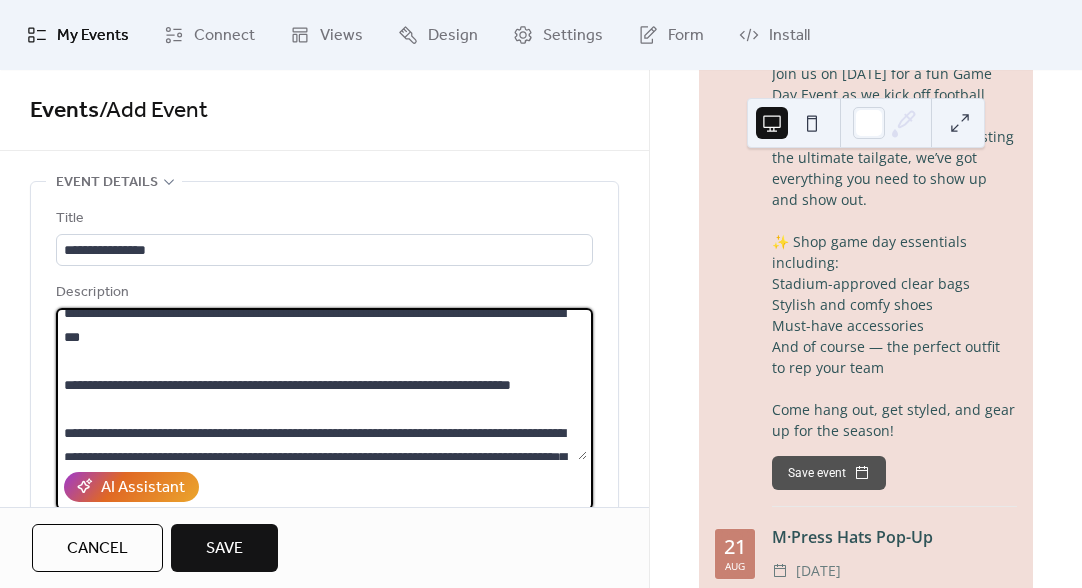 click on "**********" at bounding box center [321, 384] 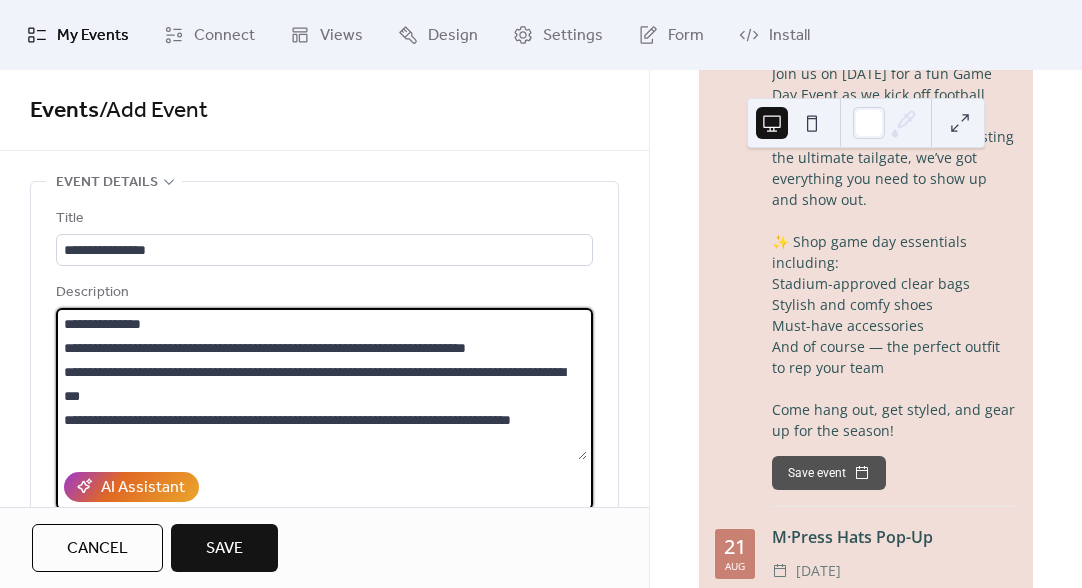 scroll, scrollTop: 75, scrollLeft: 0, axis: vertical 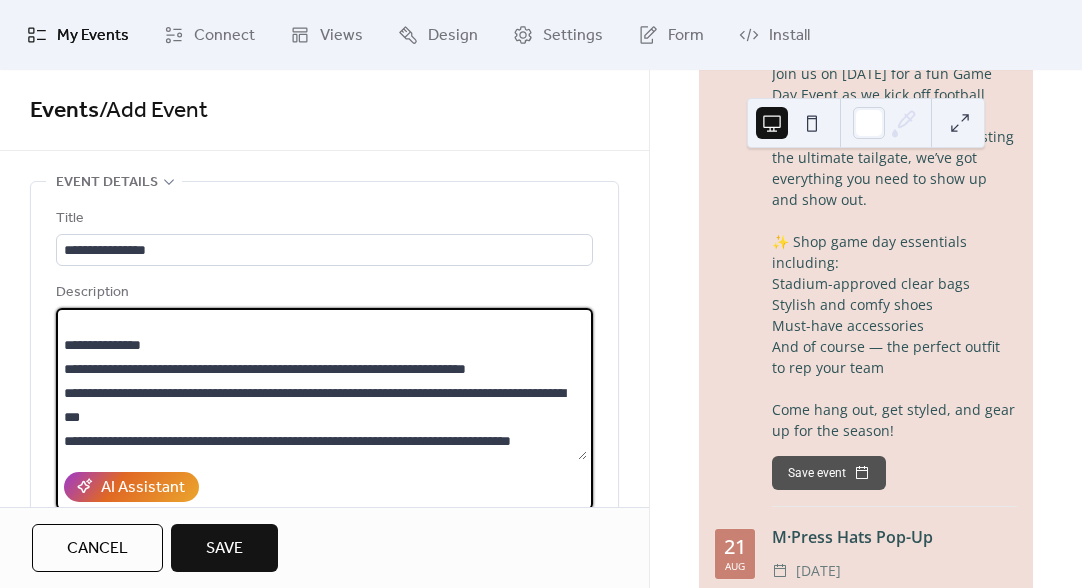 click on "**********" at bounding box center [321, 384] 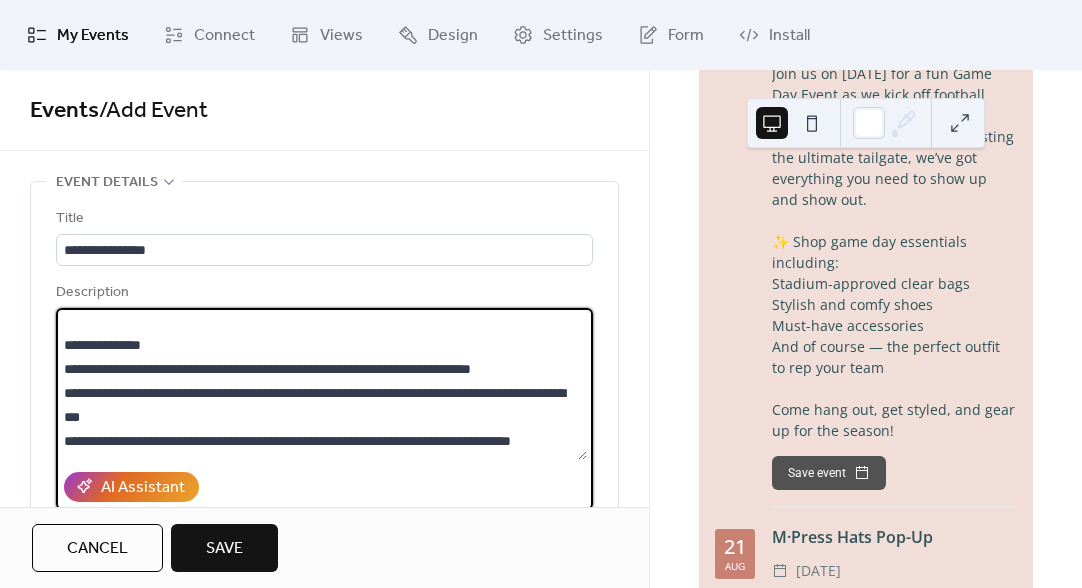 click on "**********" at bounding box center [321, 384] 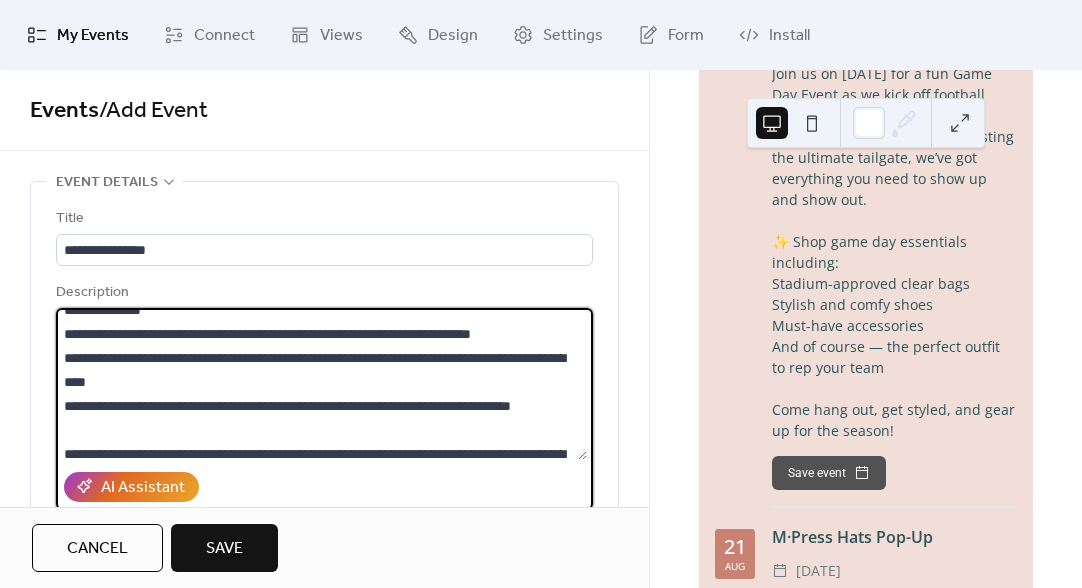 scroll, scrollTop: 122, scrollLeft: 0, axis: vertical 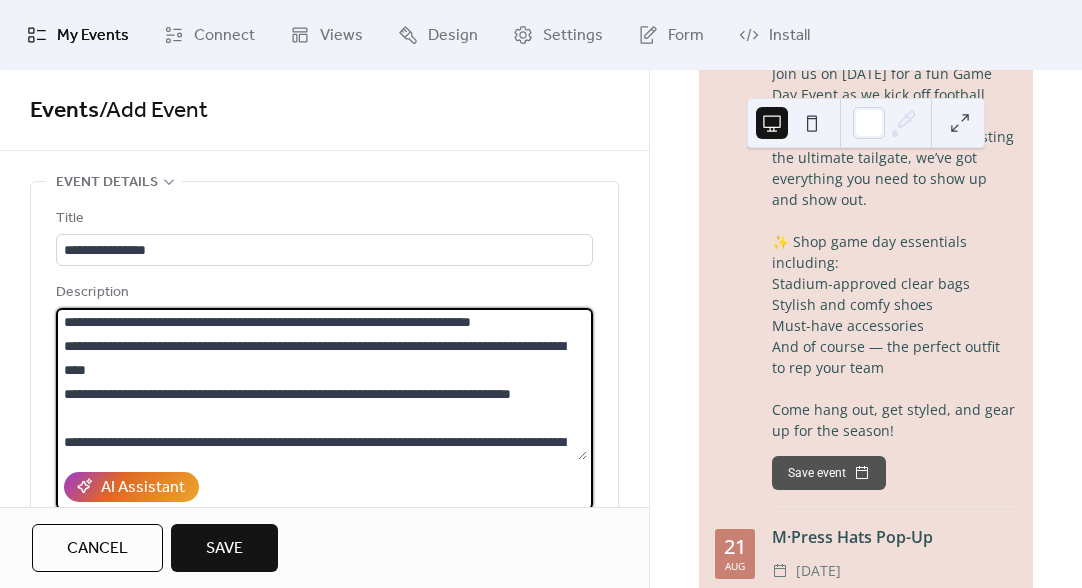 click on "**********" at bounding box center (321, 384) 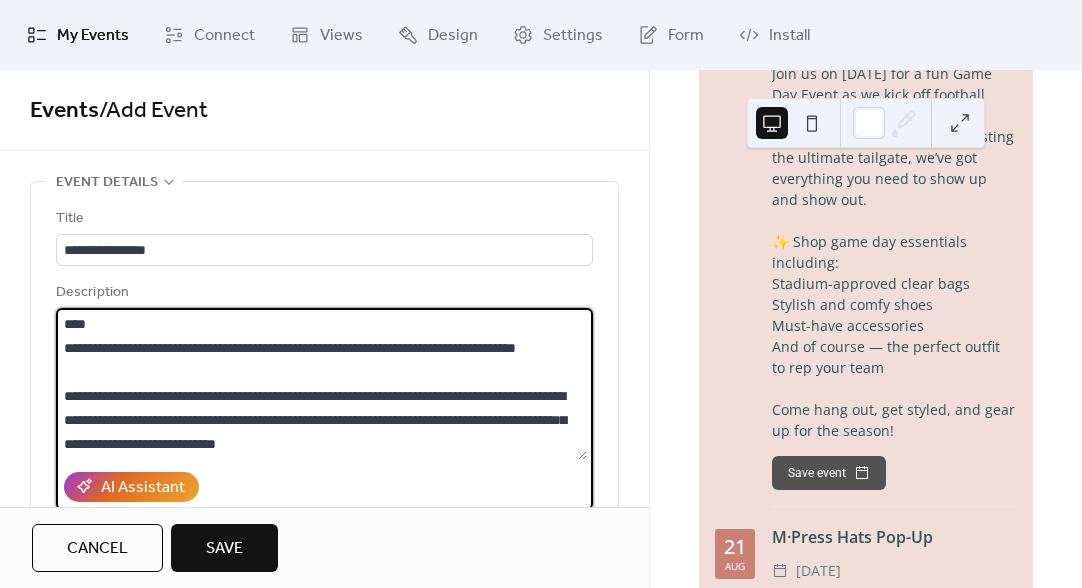 scroll, scrollTop: 216, scrollLeft: 0, axis: vertical 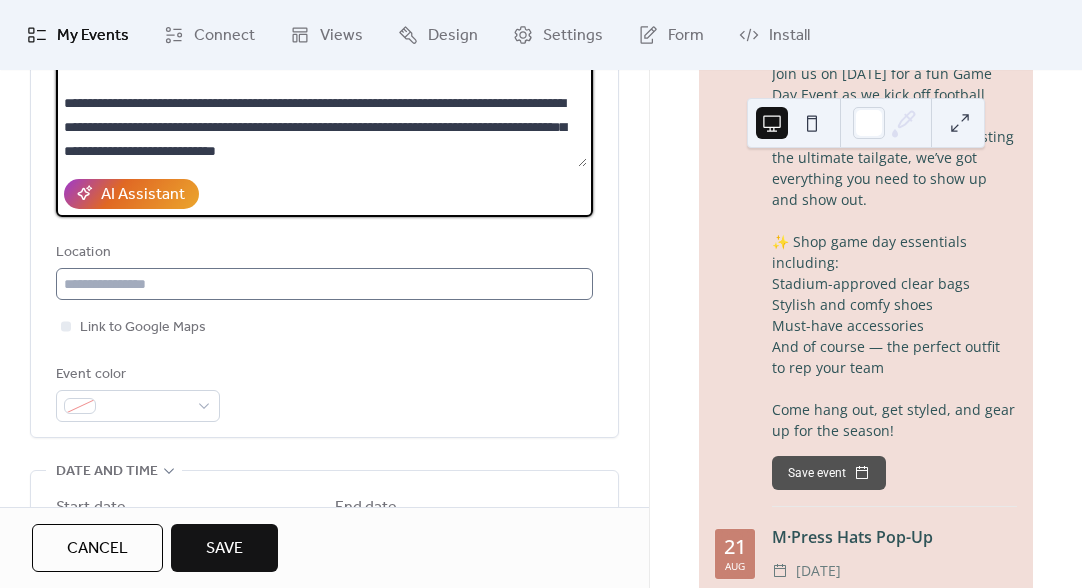 type on "**********" 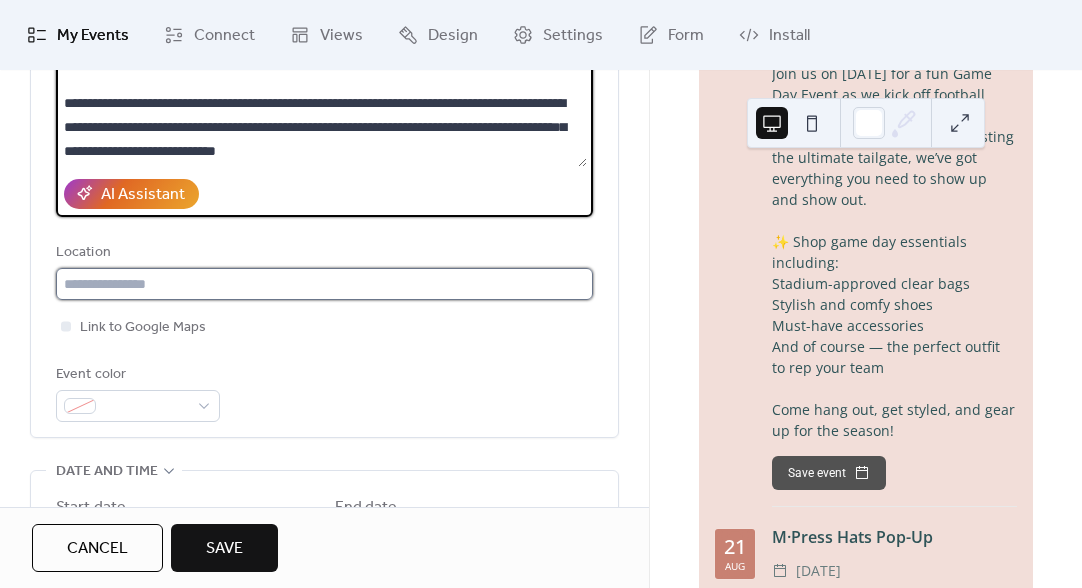 click at bounding box center [324, 284] 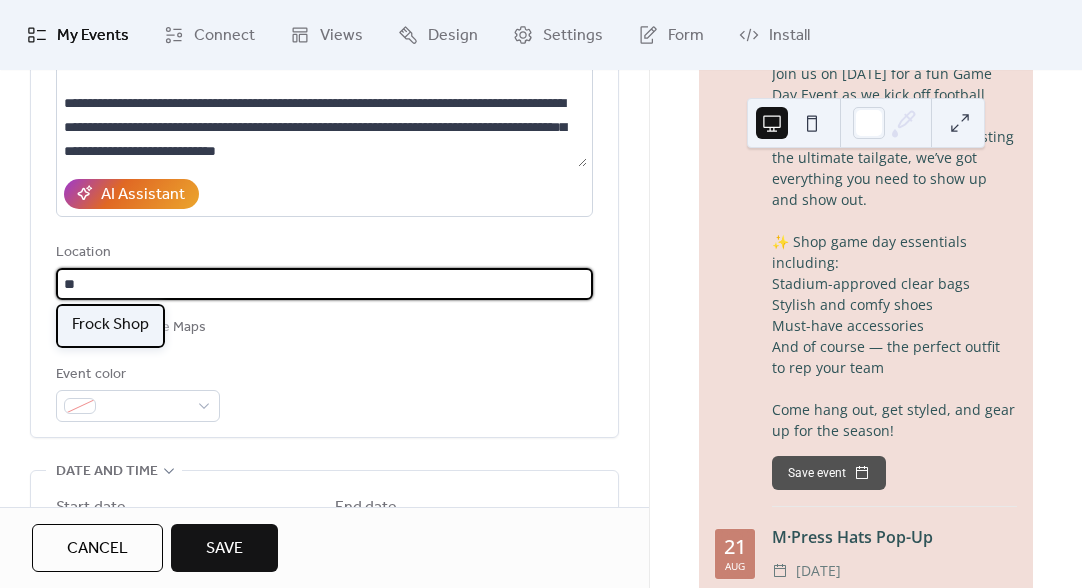 click on "Frock Shop" at bounding box center (110, 325) 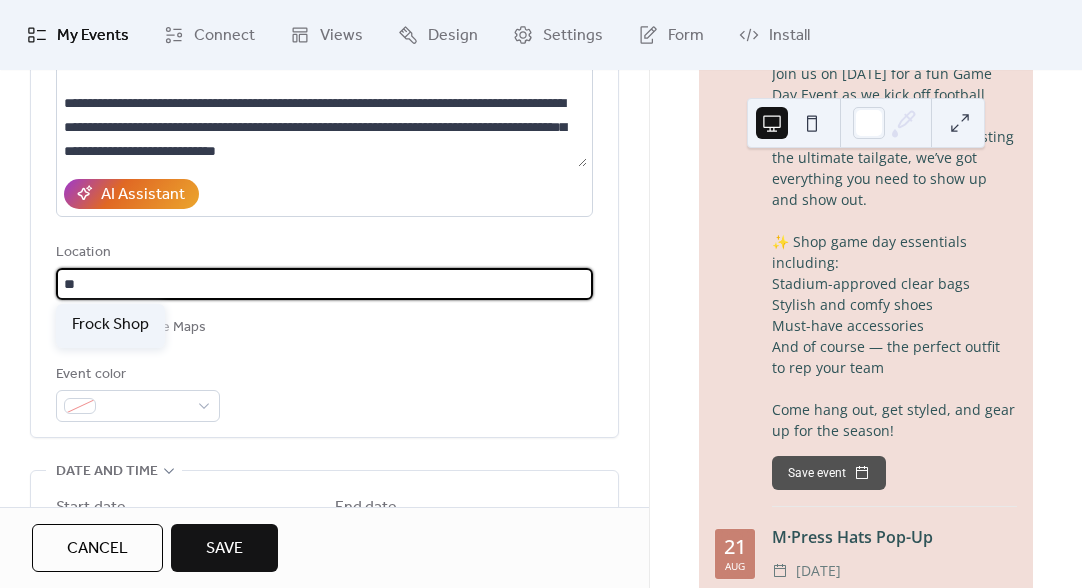 type on "**********" 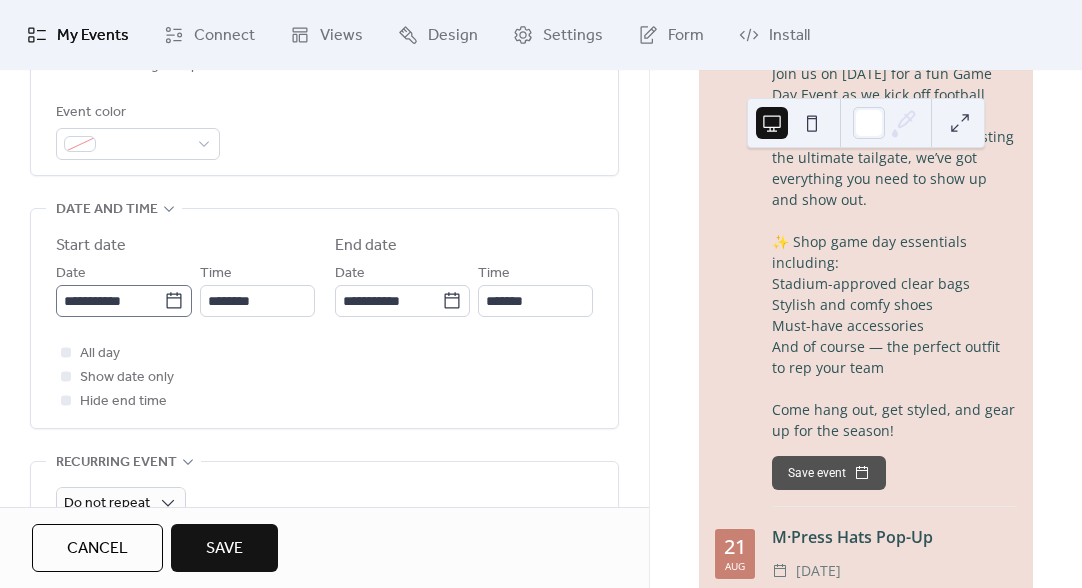 scroll, scrollTop: 570, scrollLeft: 0, axis: vertical 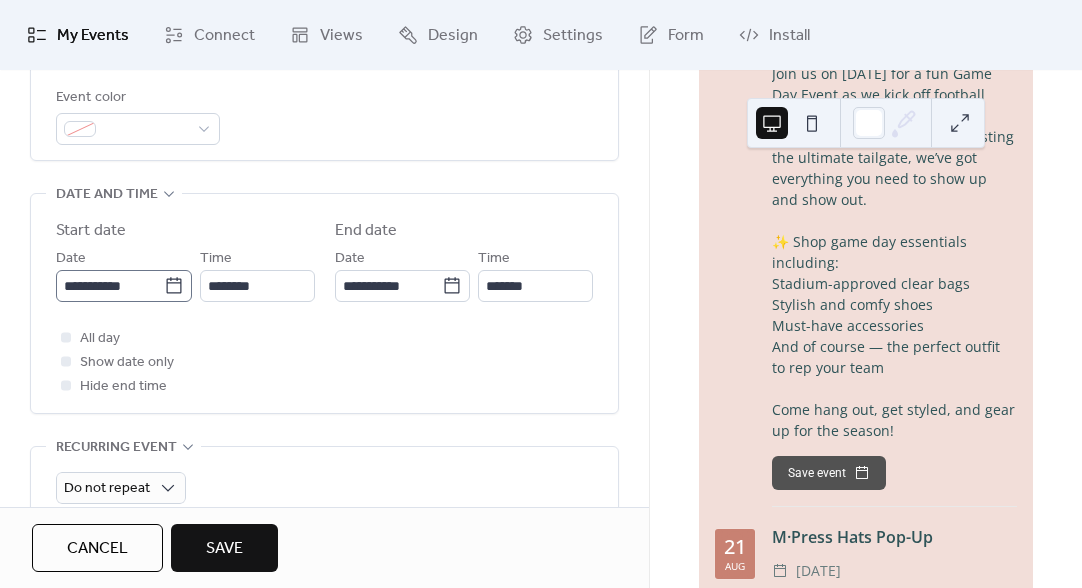 click 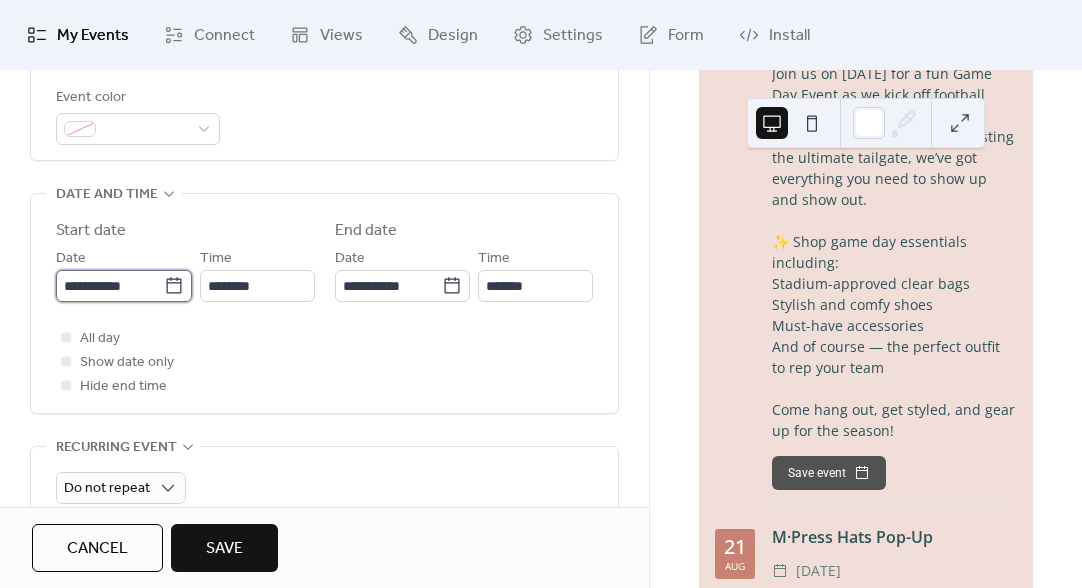 click on "**********" at bounding box center (110, 286) 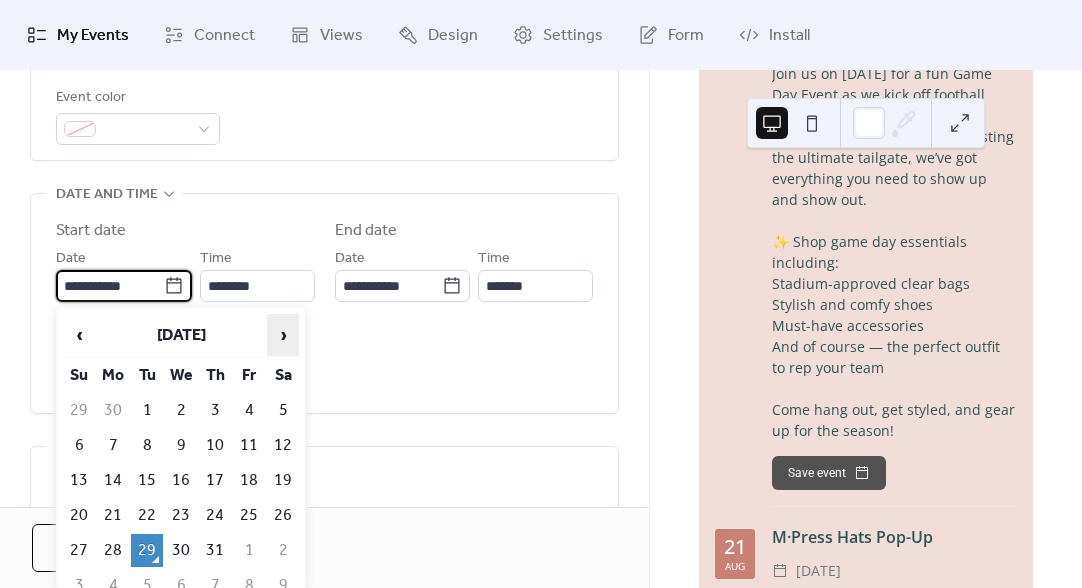 click on "›" at bounding box center [283, 335] 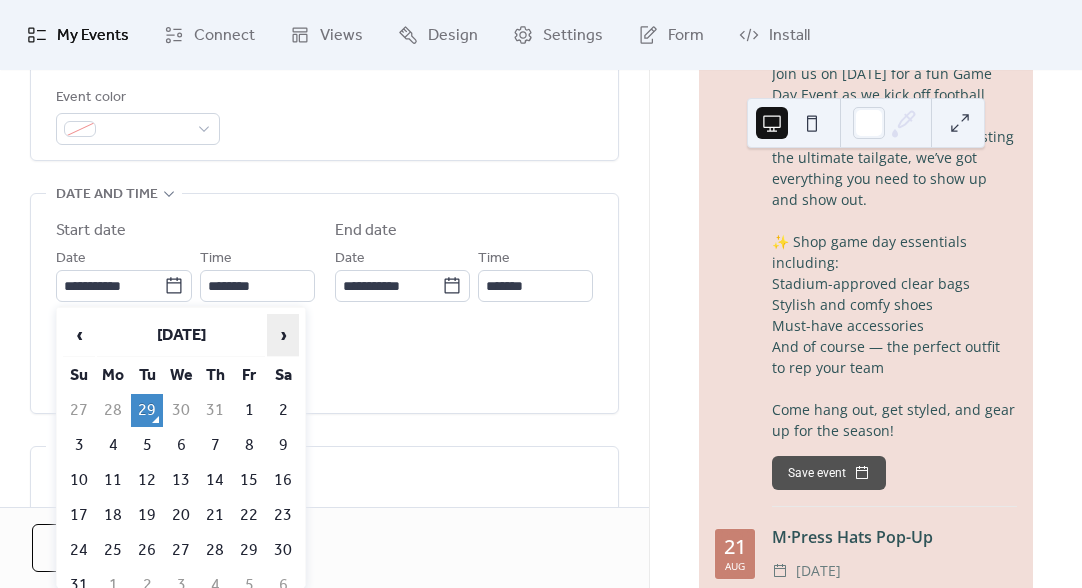 click on "›" at bounding box center (283, 335) 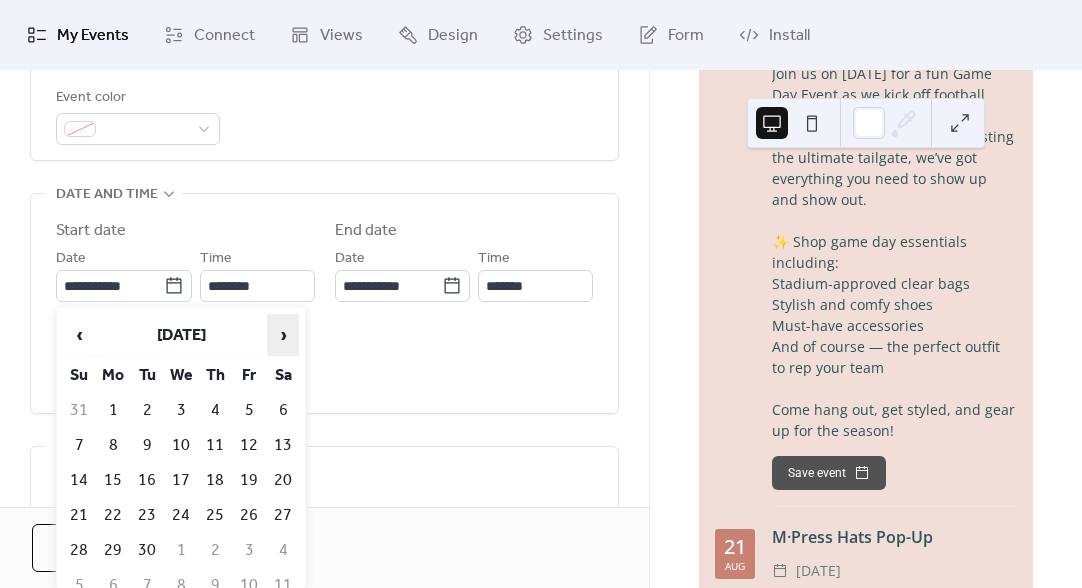 click on "›" at bounding box center [283, 335] 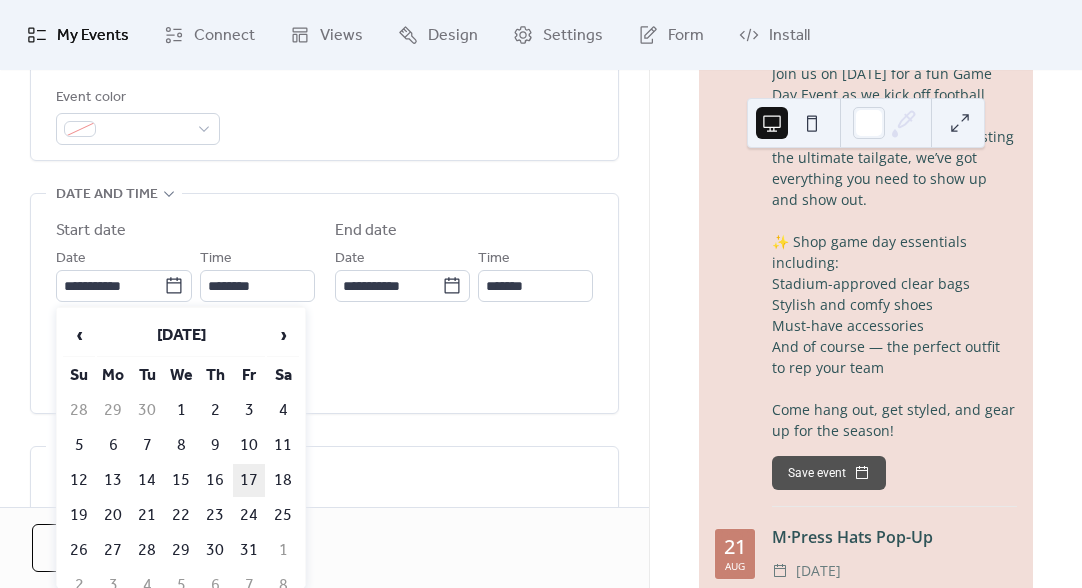 click on "17" at bounding box center [249, 480] 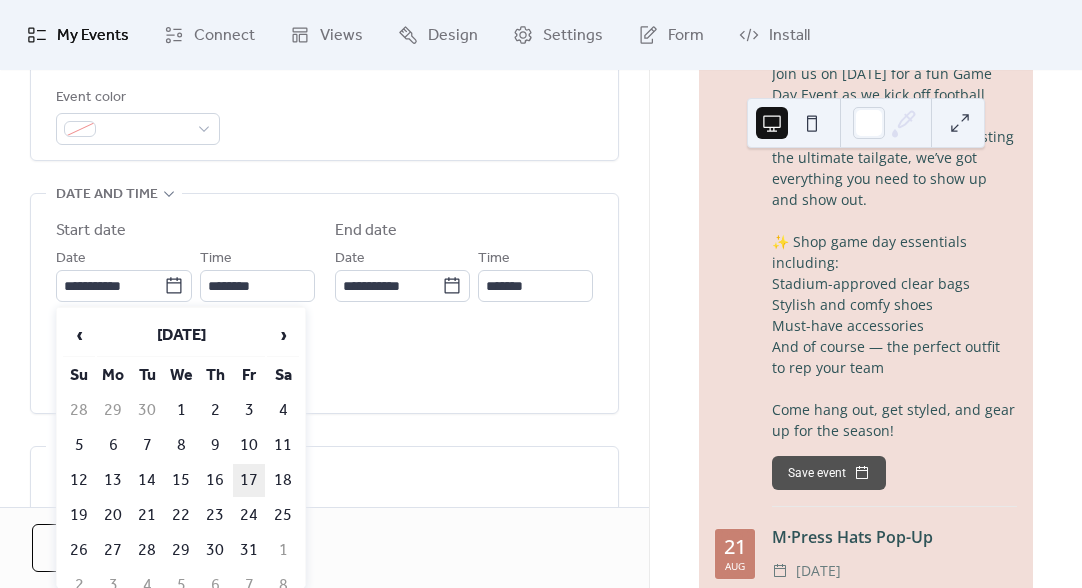type on "**********" 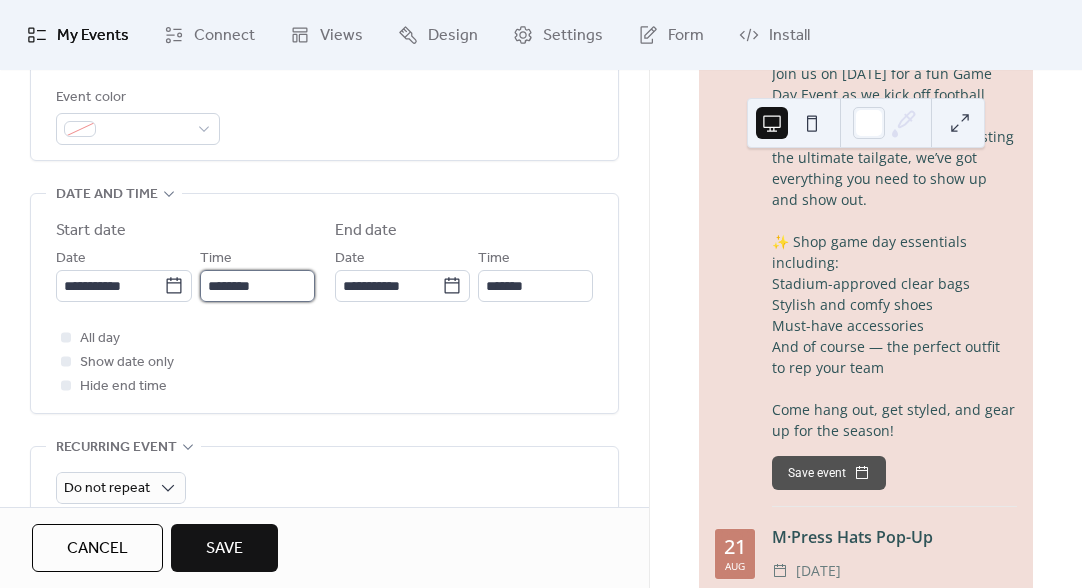 click on "********" at bounding box center (257, 286) 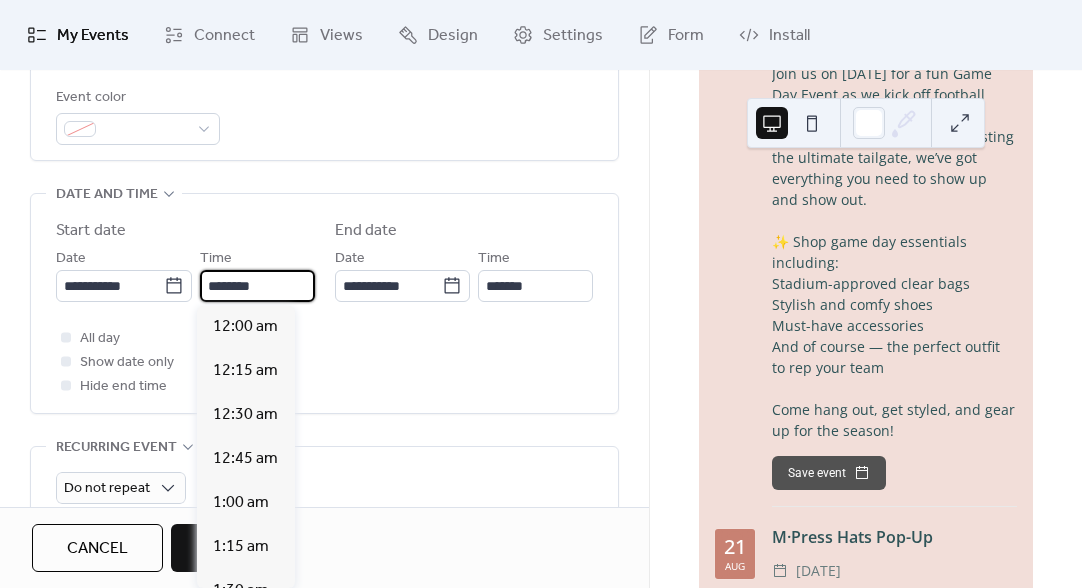 scroll, scrollTop: 2112, scrollLeft: 0, axis: vertical 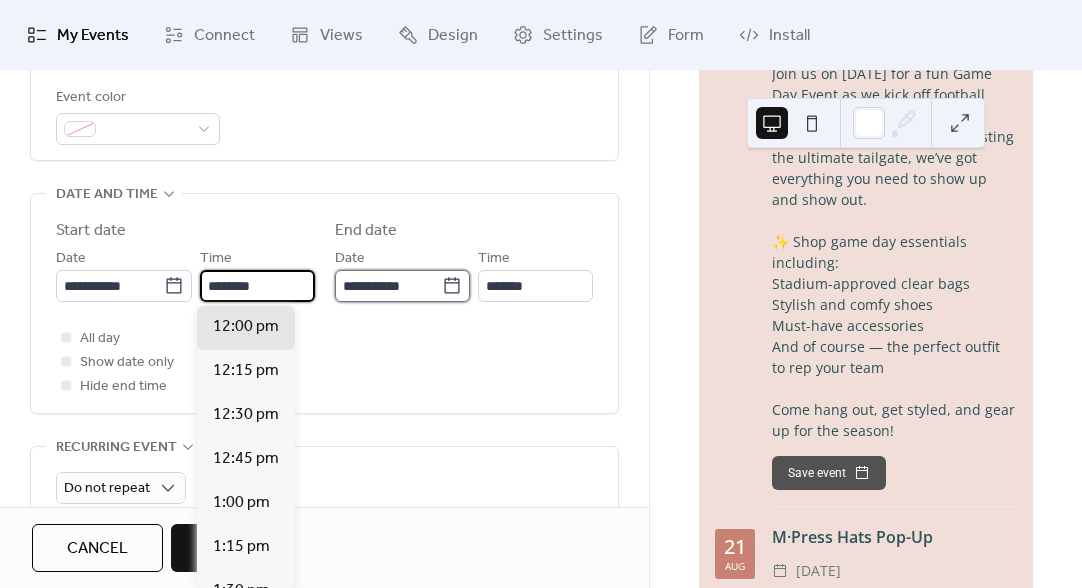 click on "**********" at bounding box center (389, 286) 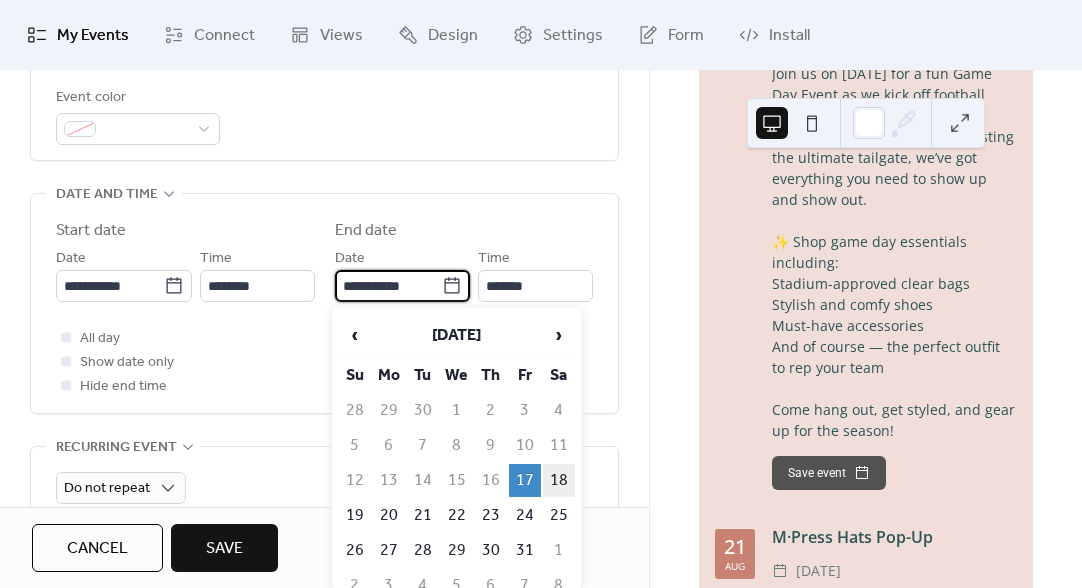 click on "18" at bounding box center (559, 480) 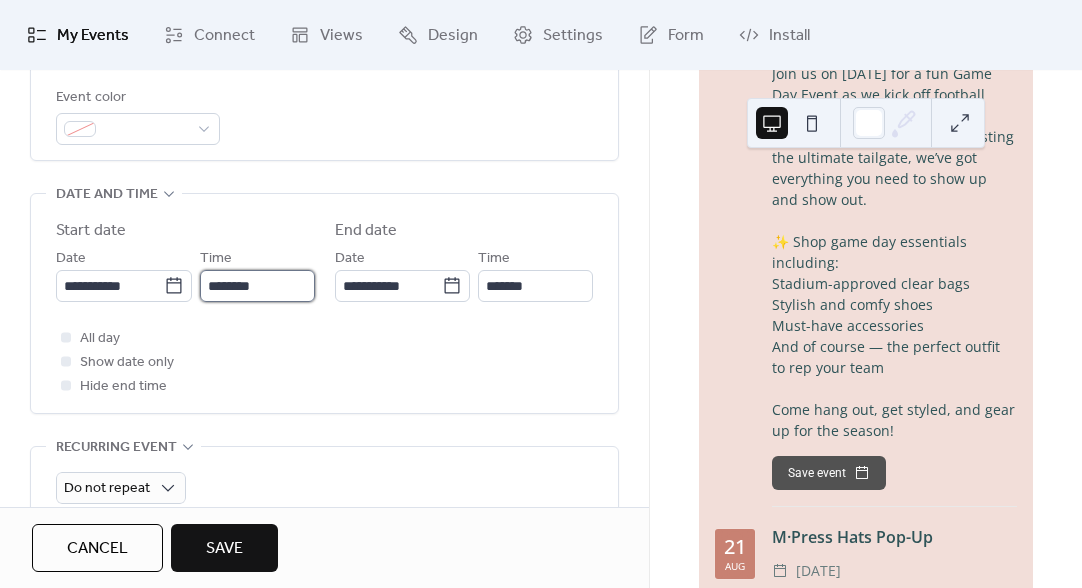 click on "********" at bounding box center [257, 286] 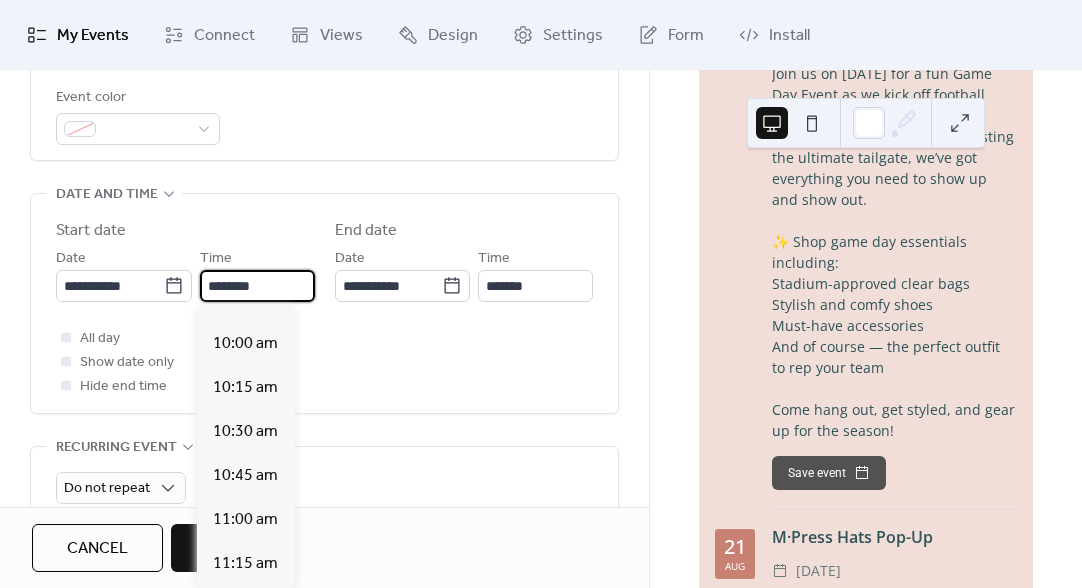 scroll, scrollTop: 1684, scrollLeft: 0, axis: vertical 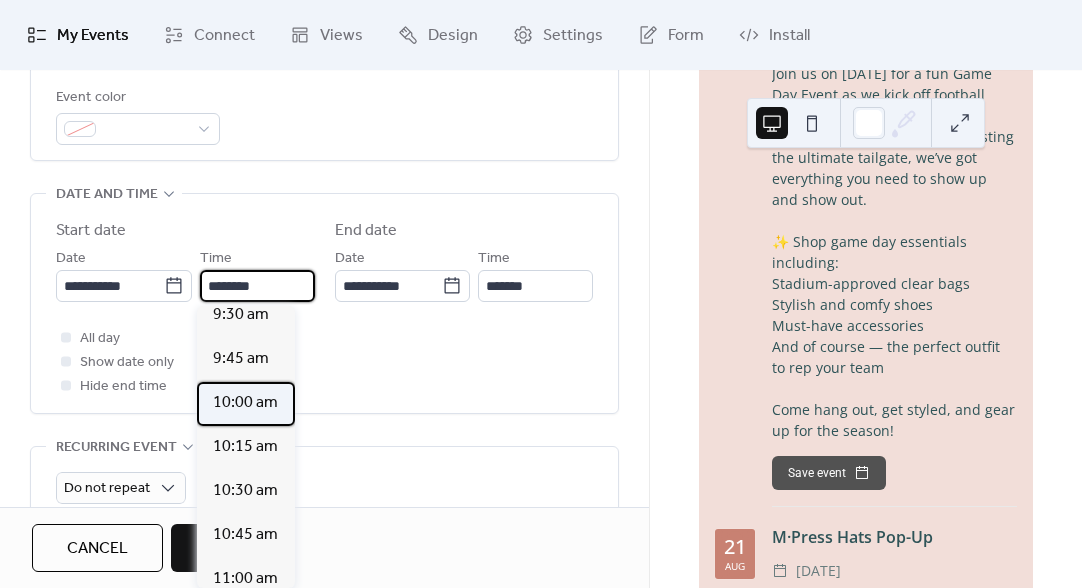 click on "10:00 am" at bounding box center (245, 403) 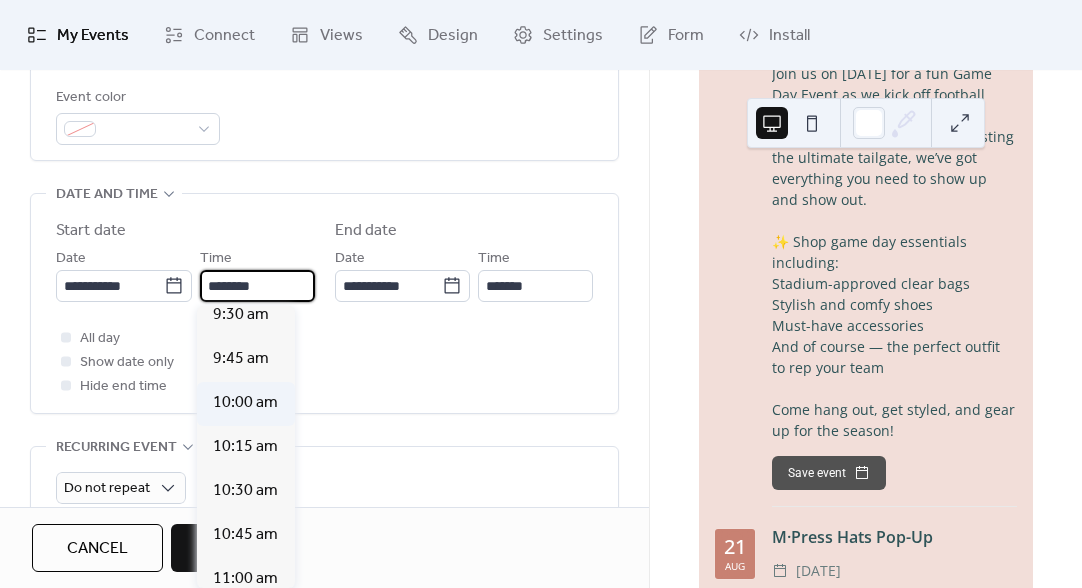 type on "********" 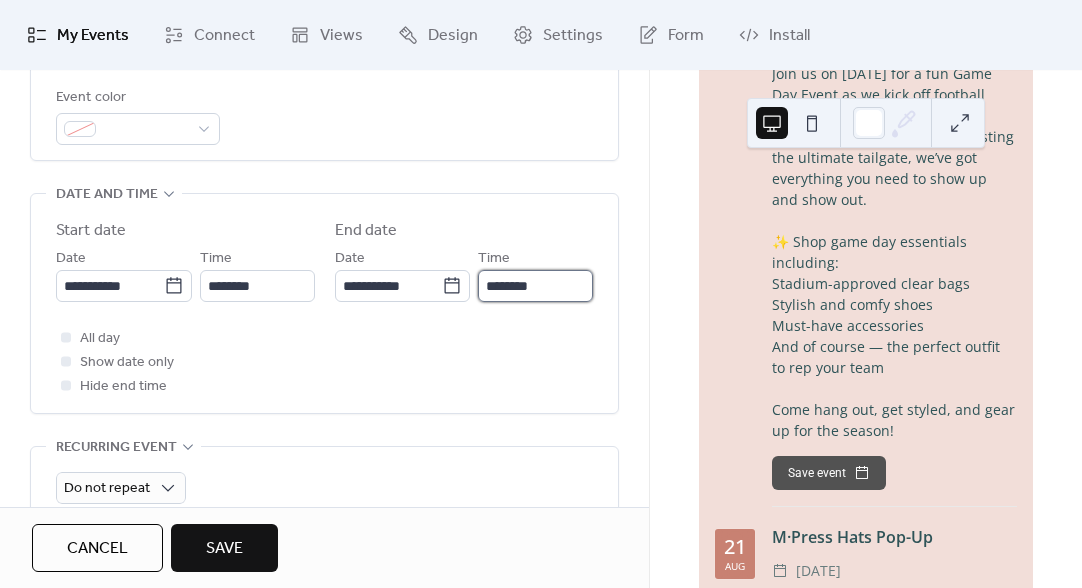 click on "********" at bounding box center [535, 286] 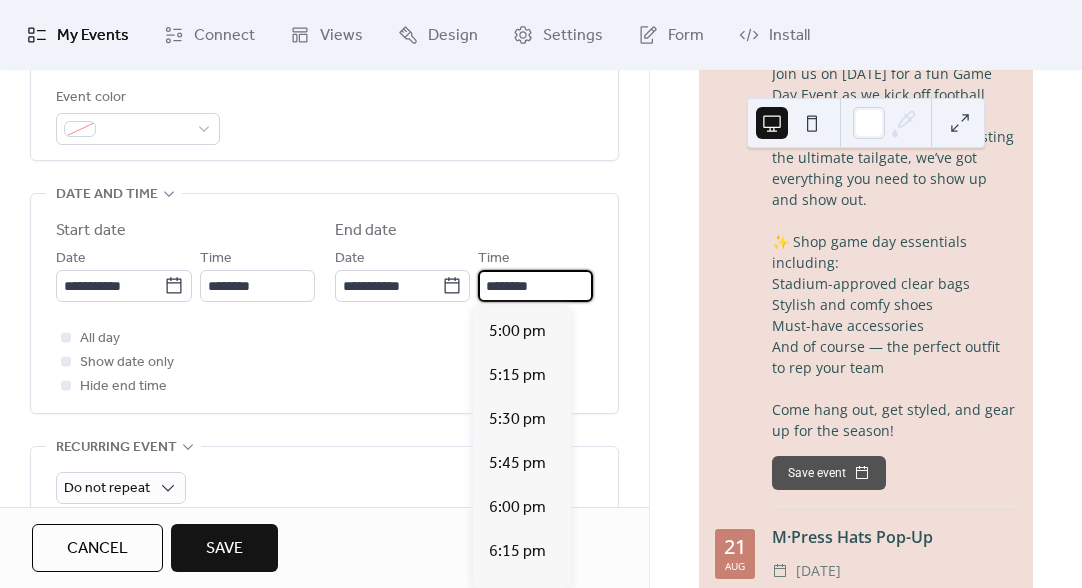 scroll, scrollTop: 3020, scrollLeft: 0, axis: vertical 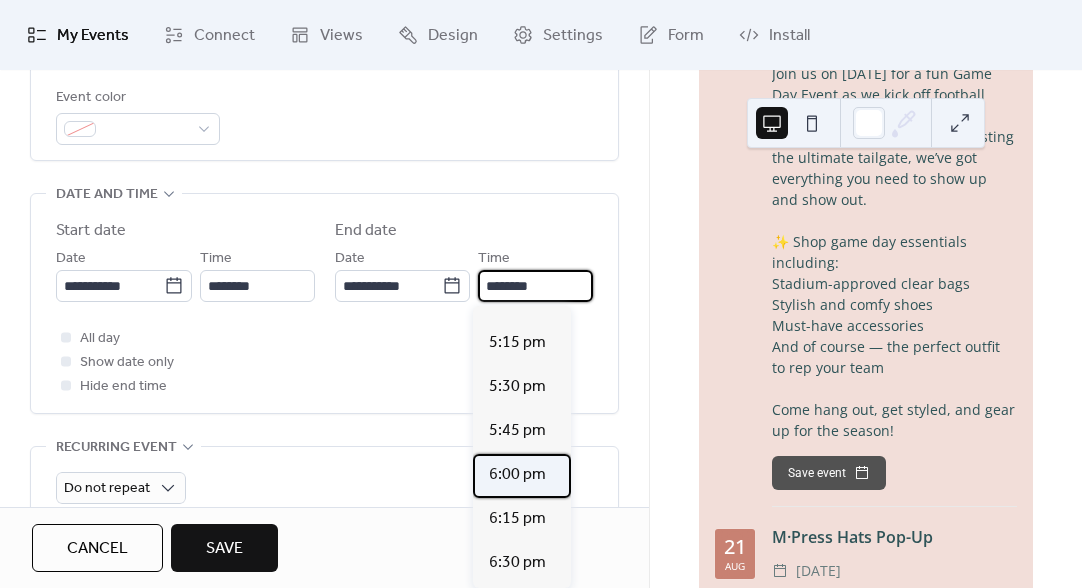 click on "6:00 pm" at bounding box center [517, 475] 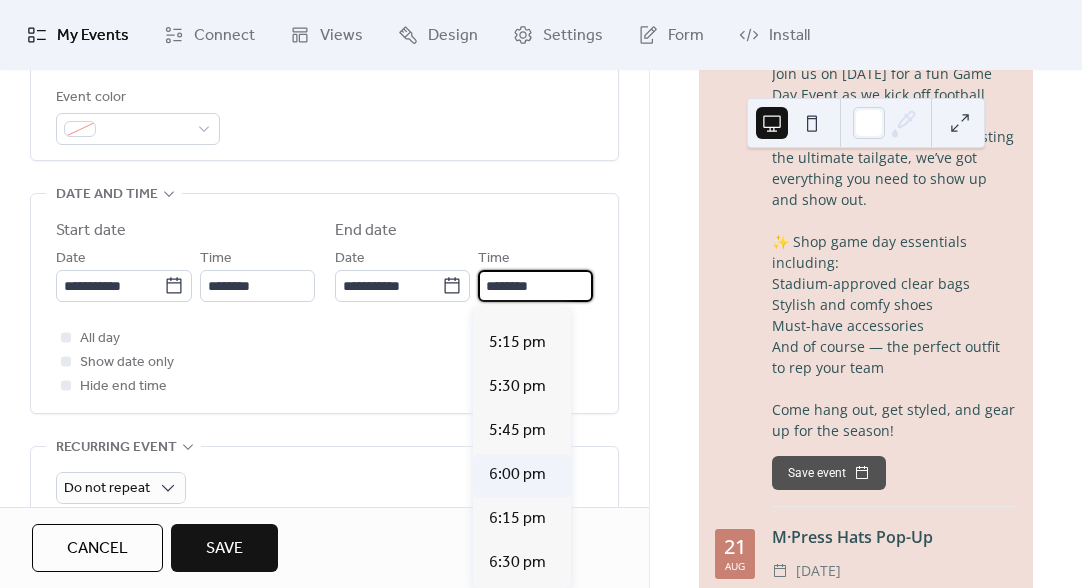 type on "*******" 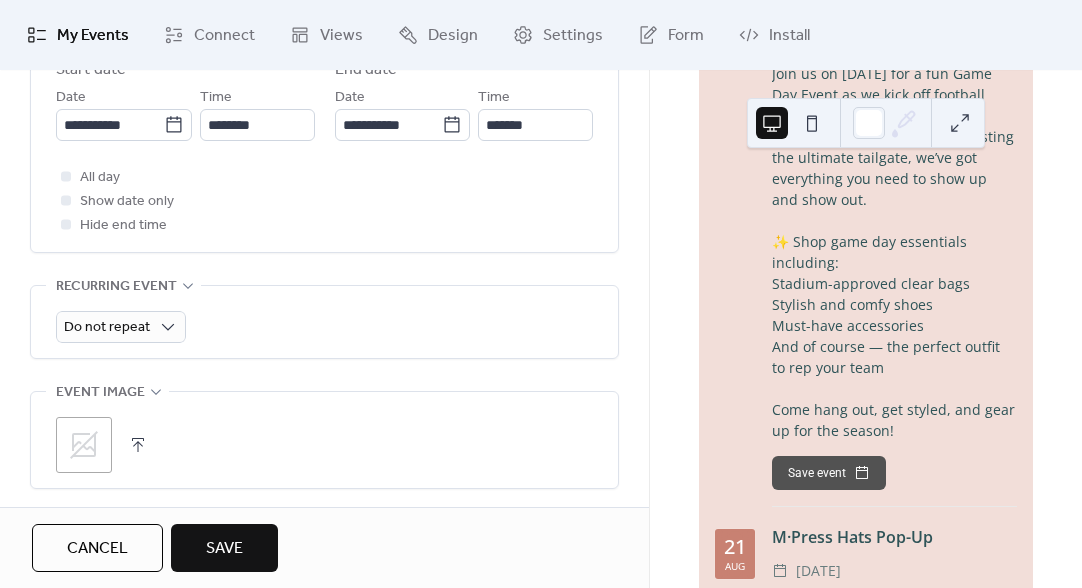 scroll, scrollTop: 839, scrollLeft: 0, axis: vertical 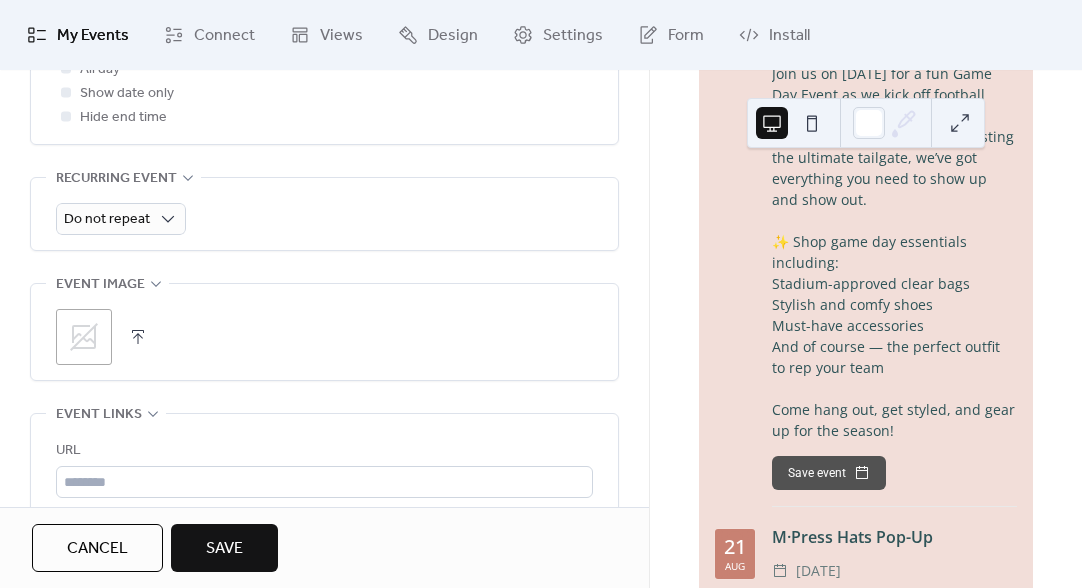 click on ";" at bounding box center [84, 337] 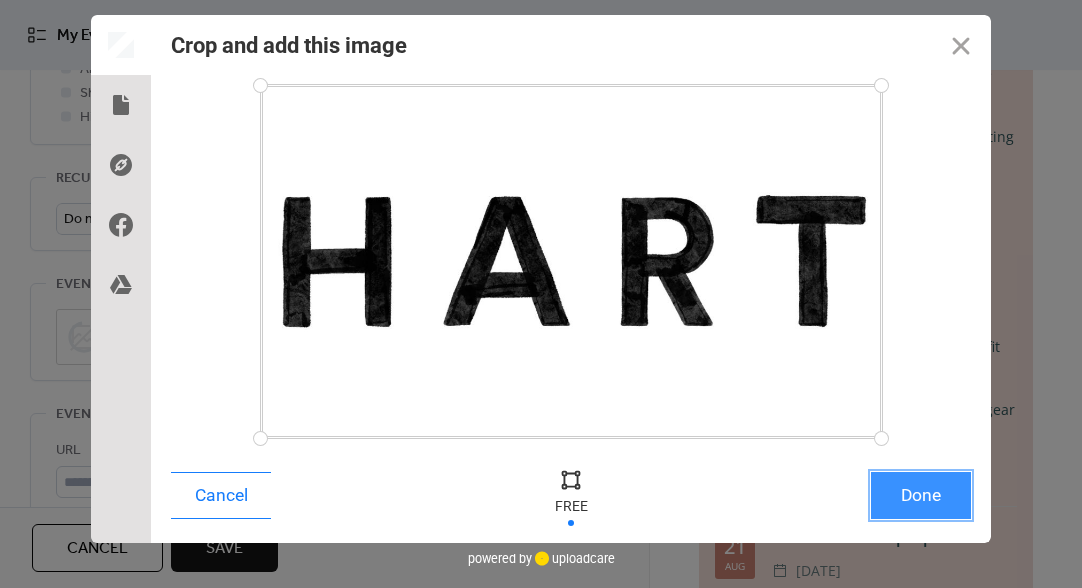 click on "Done" at bounding box center (921, 495) 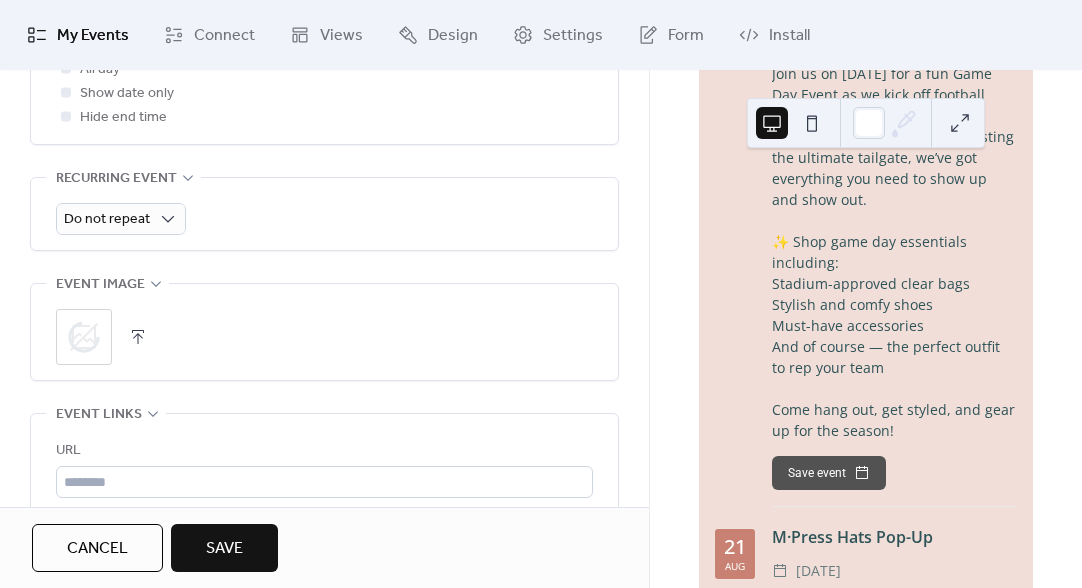scroll, scrollTop: 979, scrollLeft: 0, axis: vertical 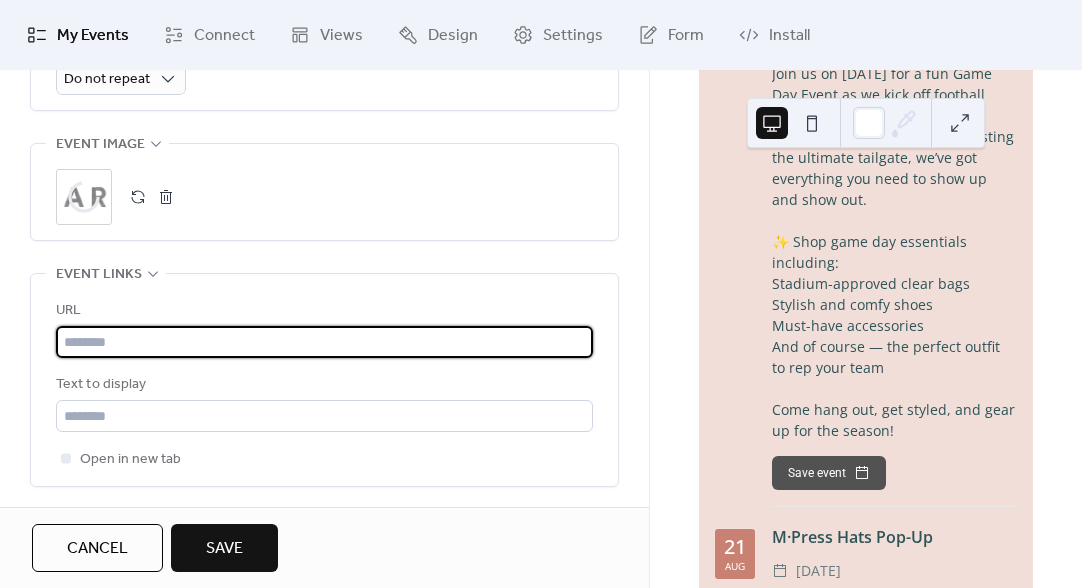 click at bounding box center [324, 342] 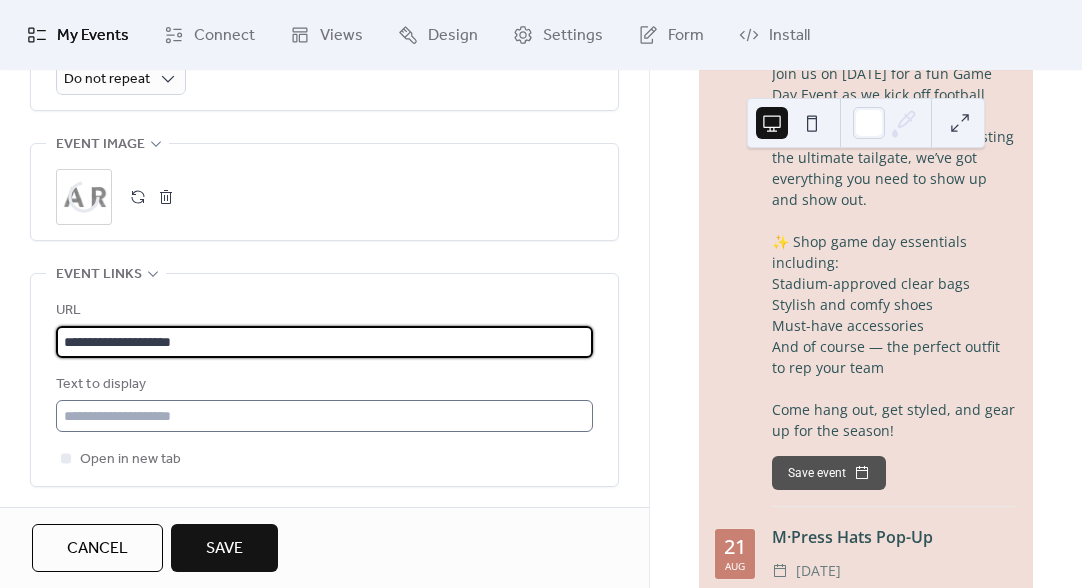 type on "**********" 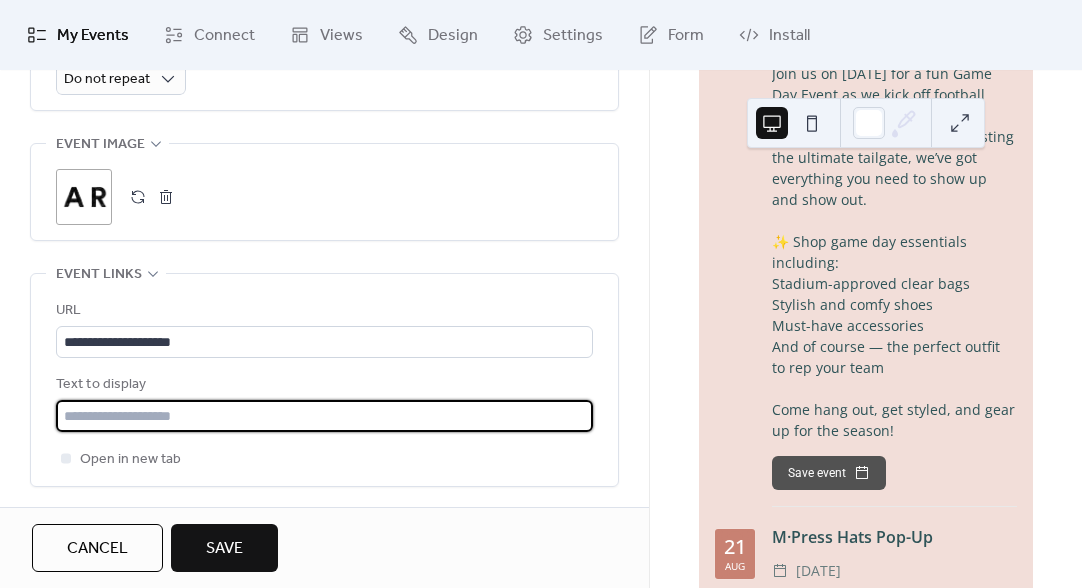 click at bounding box center (324, 416) 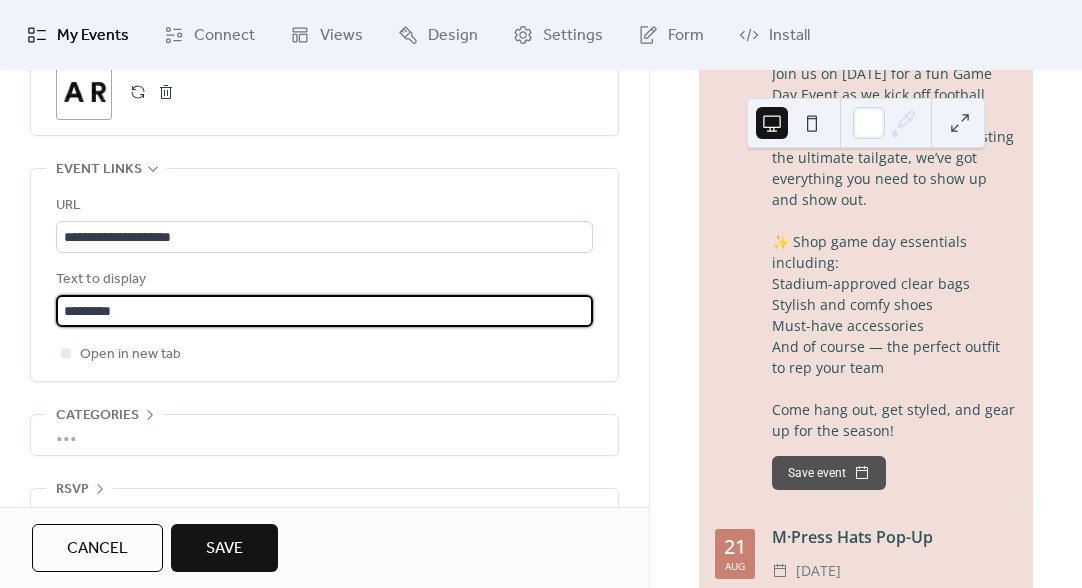 scroll, scrollTop: 1100, scrollLeft: 0, axis: vertical 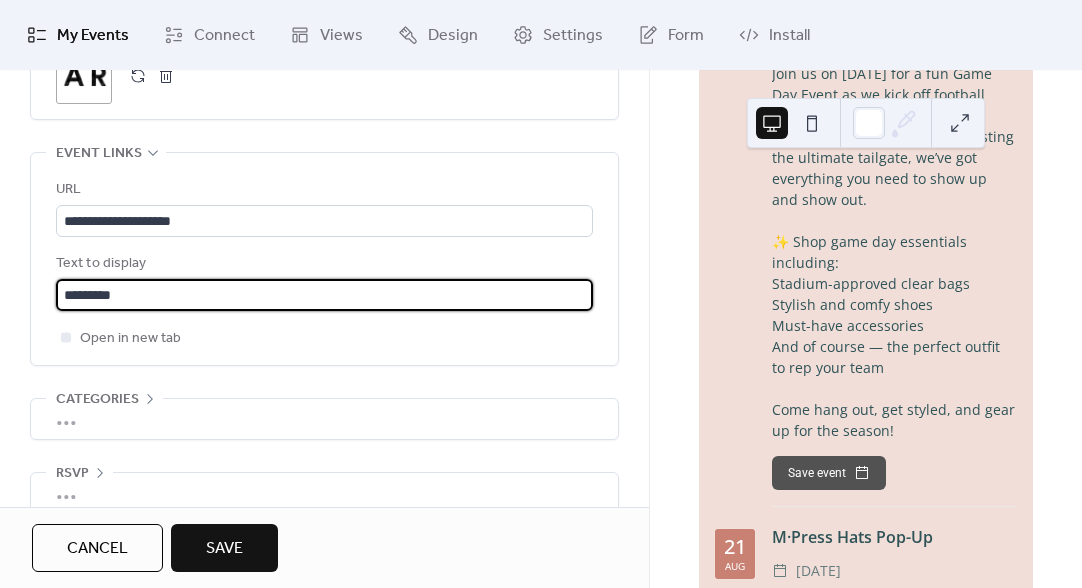 type on "*********" 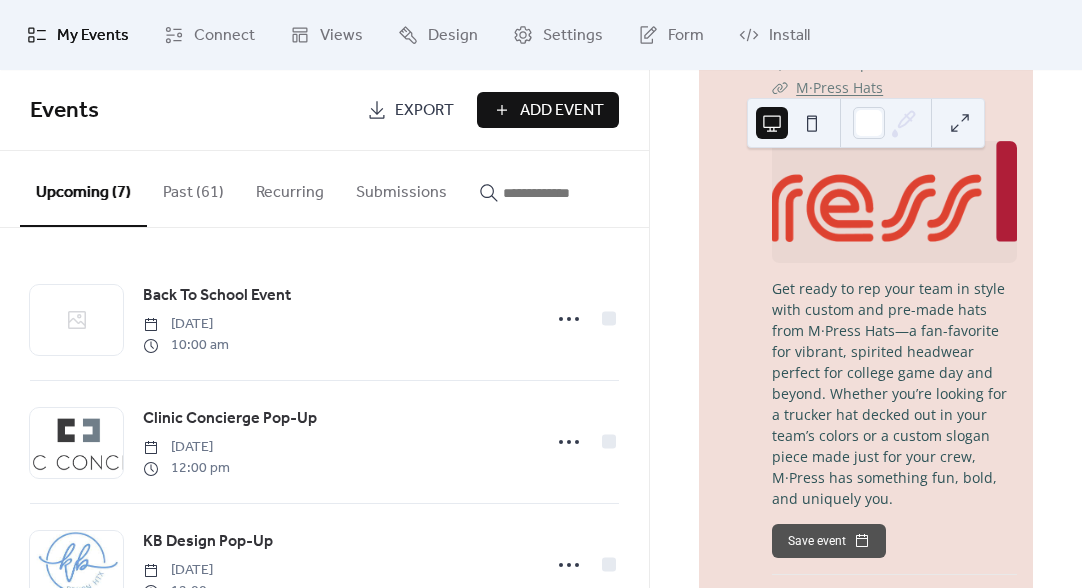 scroll, scrollTop: 2139, scrollLeft: 0, axis: vertical 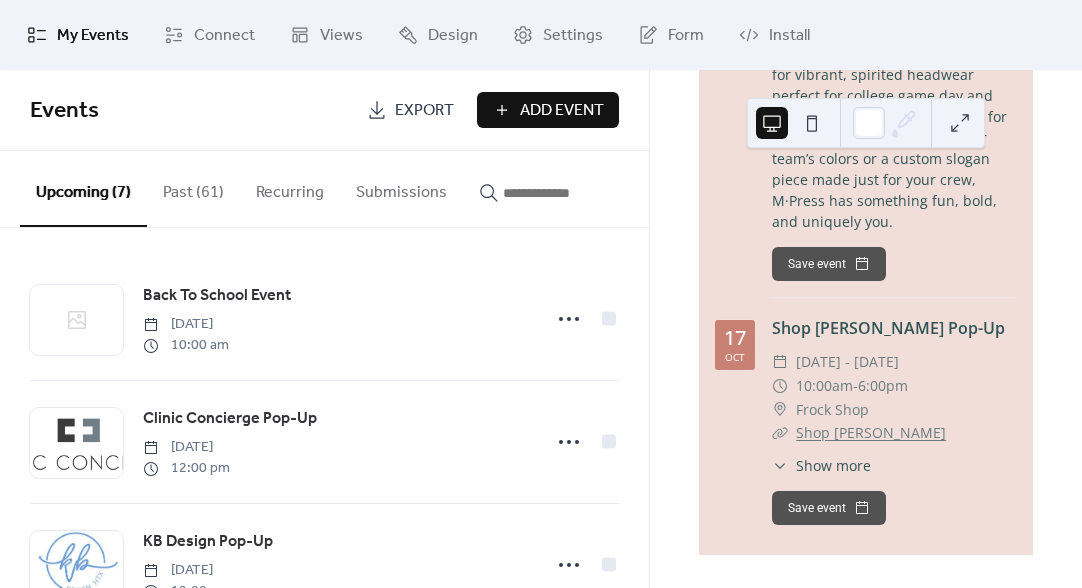 click on "Show more" at bounding box center (833, 465) 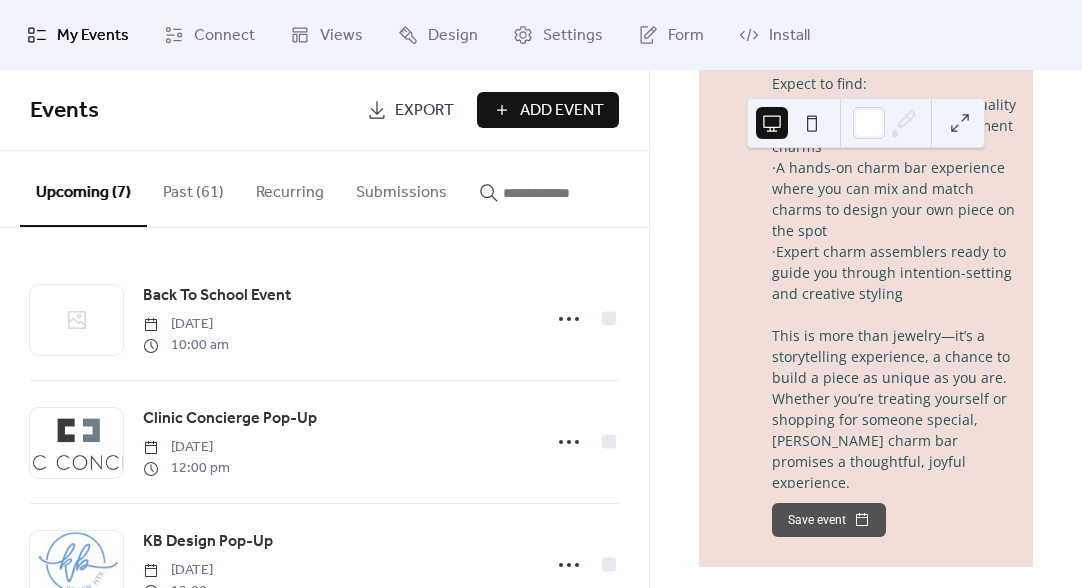 scroll, scrollTop: 2913, scrollLeft: 0, axis: vertical 